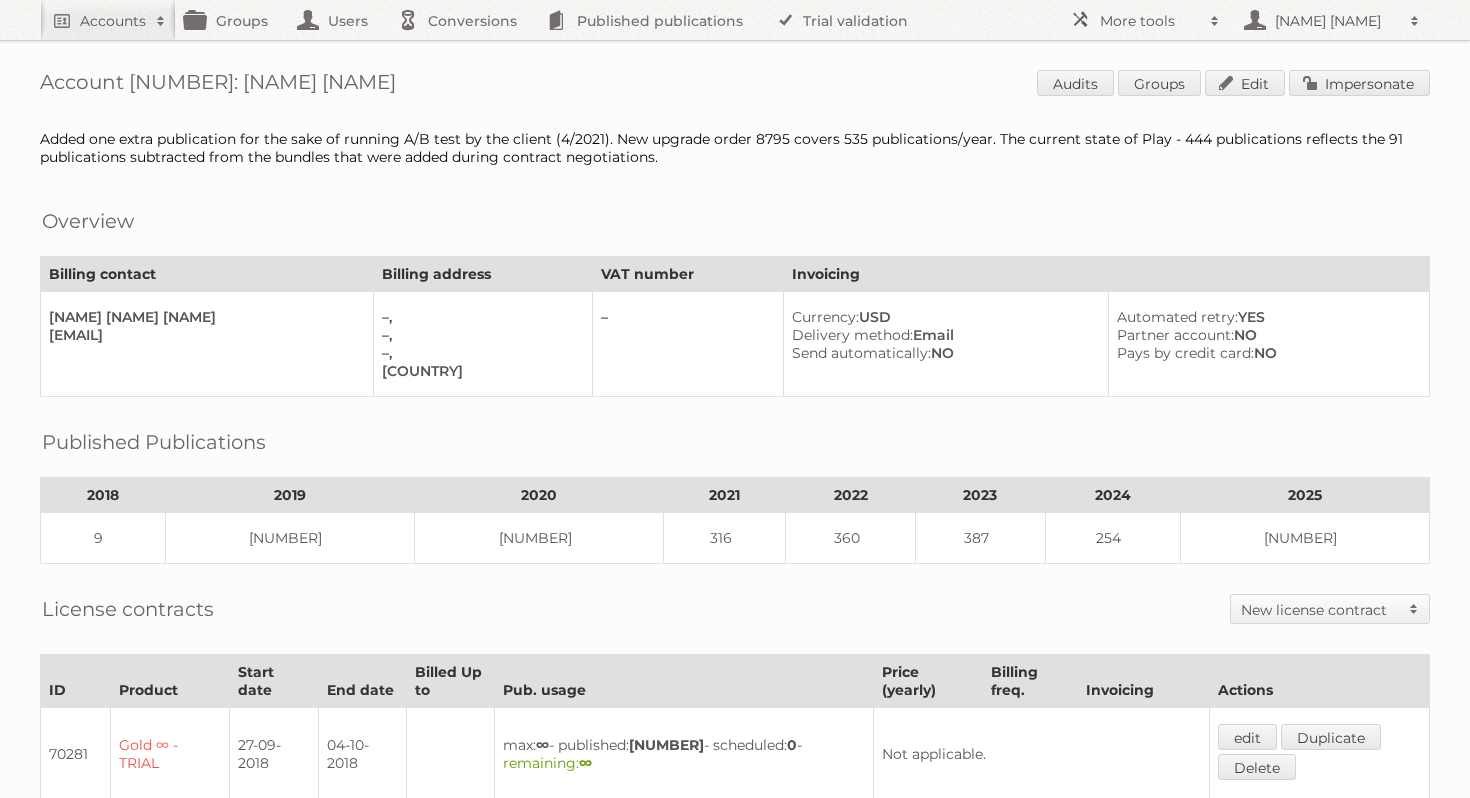scroll, scrollTop: 0, scrollLeft: 0, axis: both 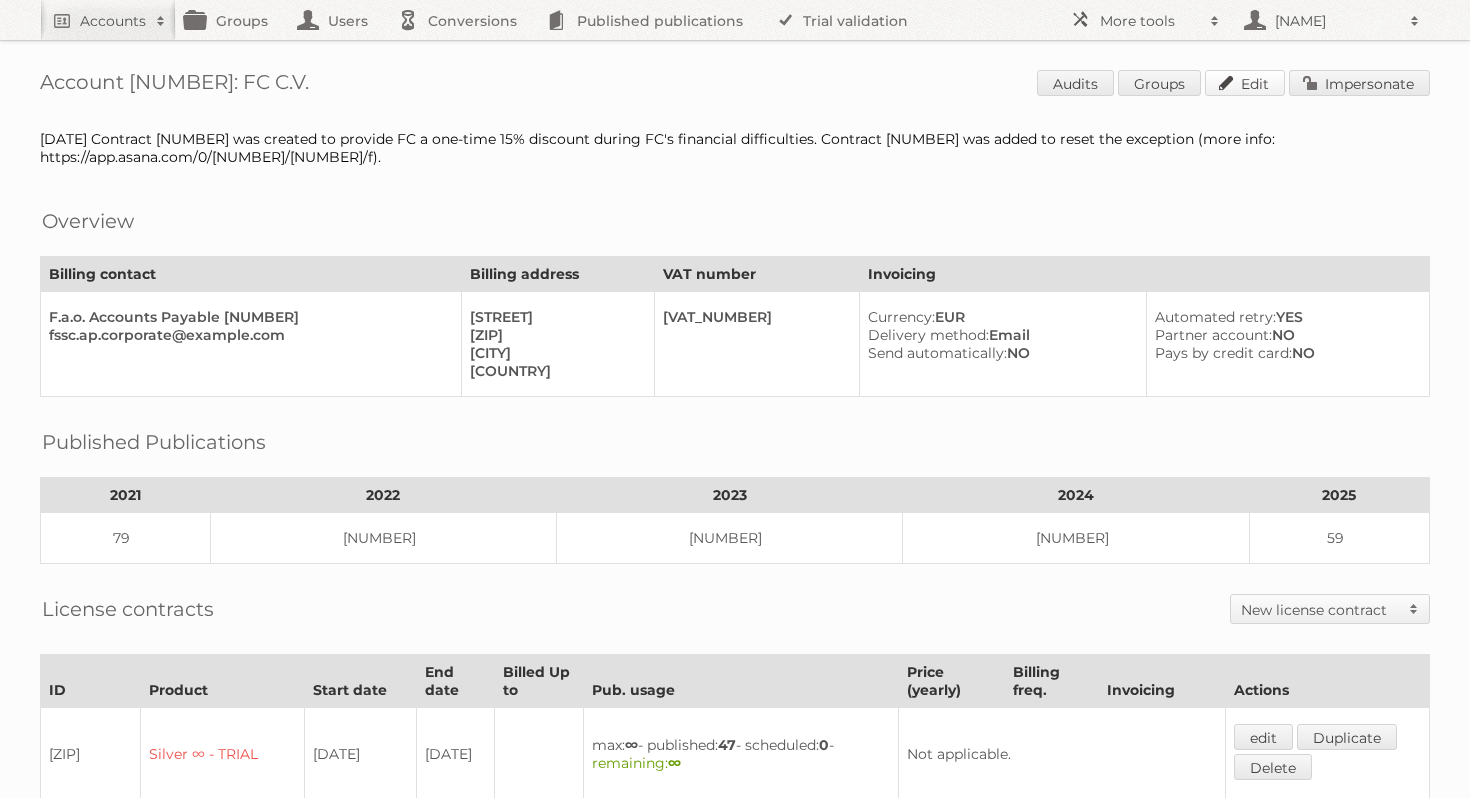 click on "Edit" at bounding box center [1245, 83] 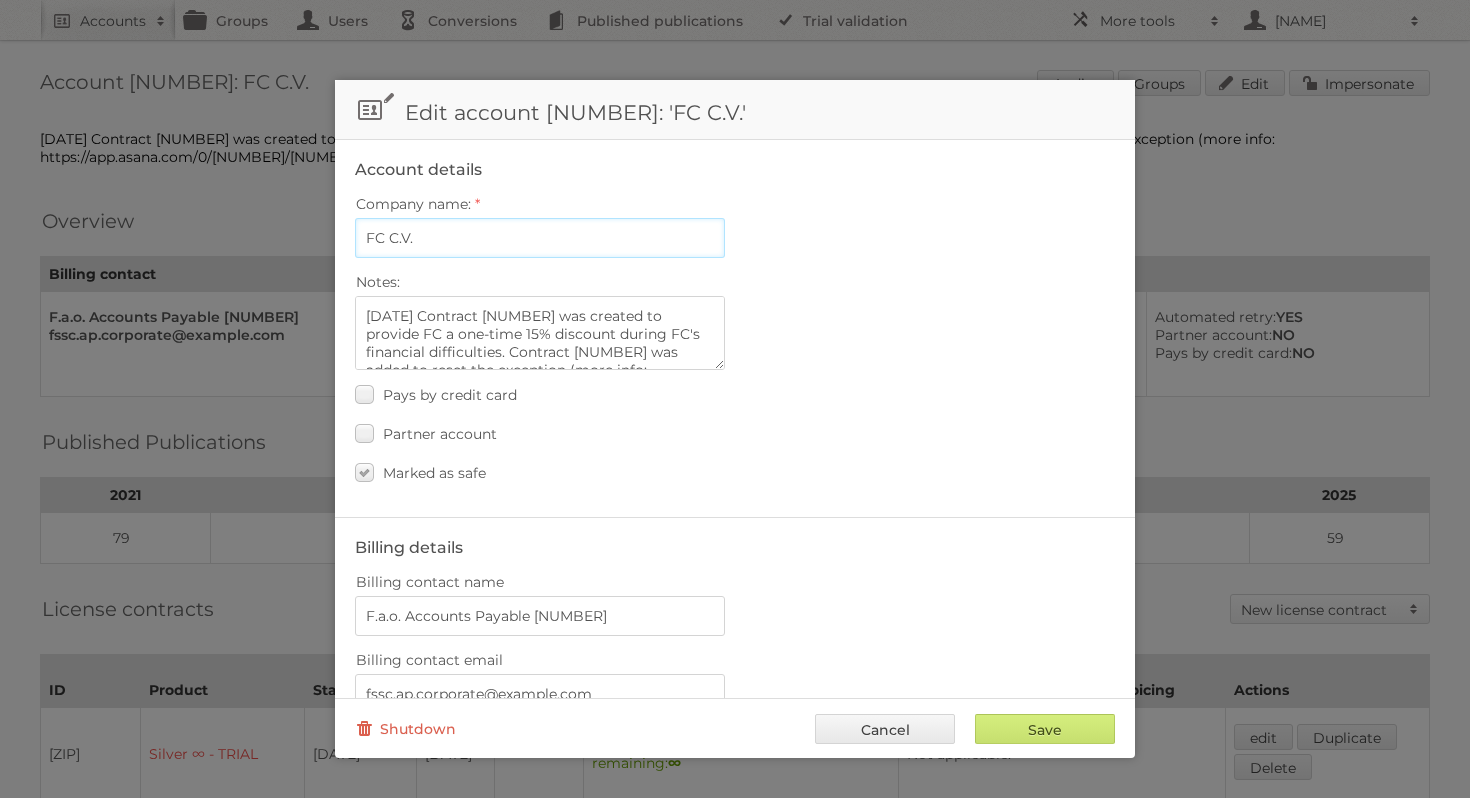 drag, startPoint x: 463, startPoint y: 238, endPoint x: 329, endPoint y: 236, distance: 134.01492 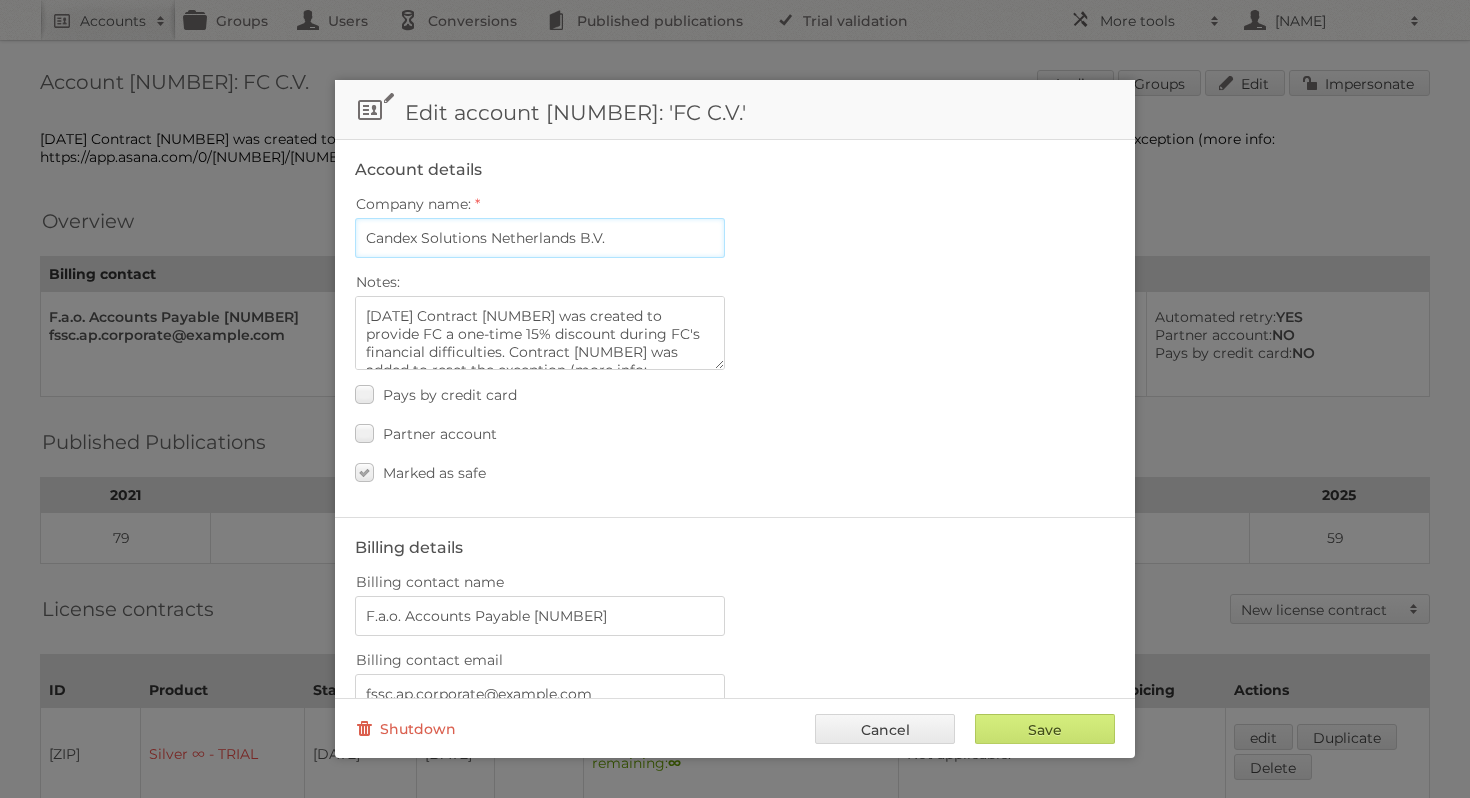 type on "Candex Solutions Netherlands B.V." 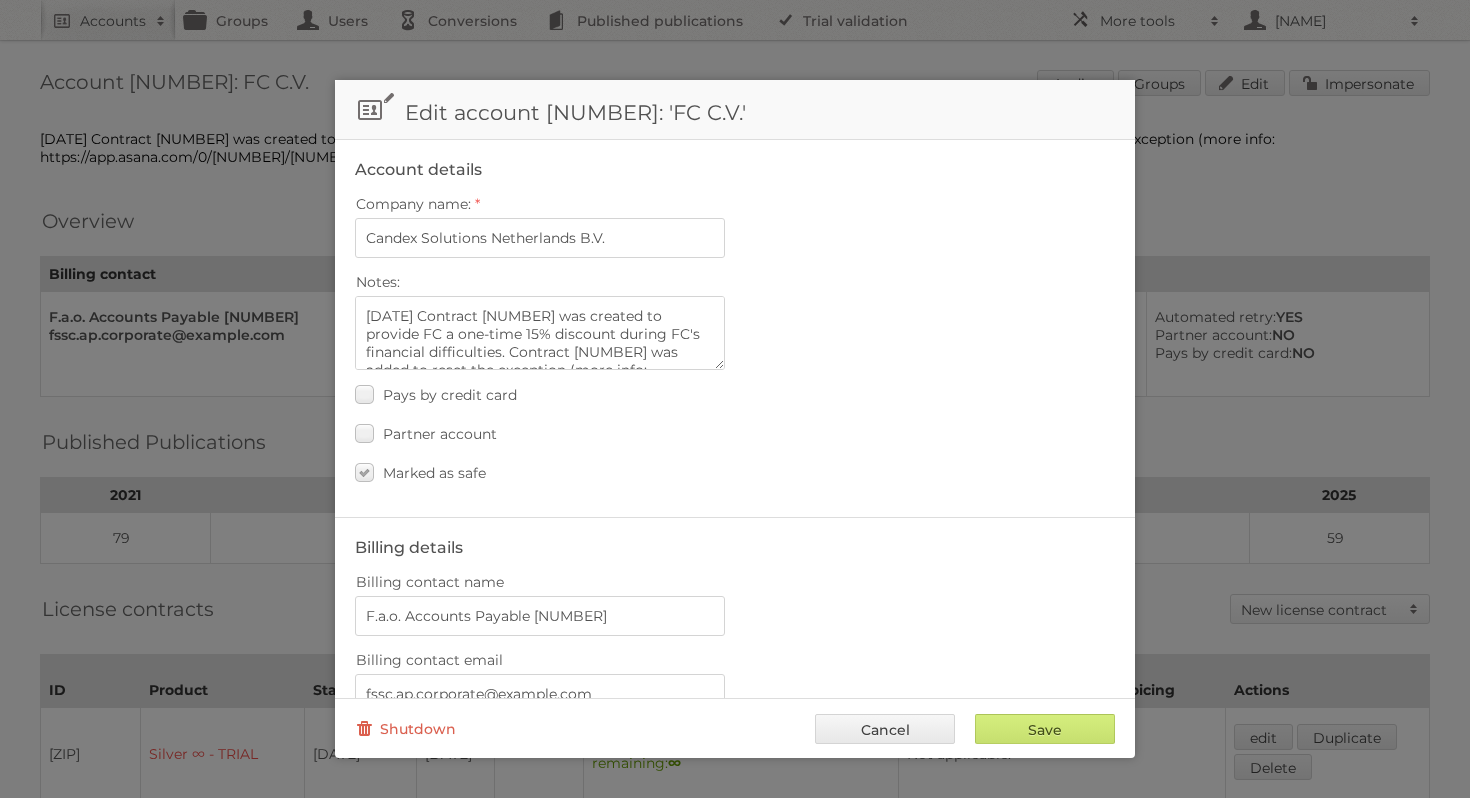 click on "Partner account" at bounding box center (735, 433) 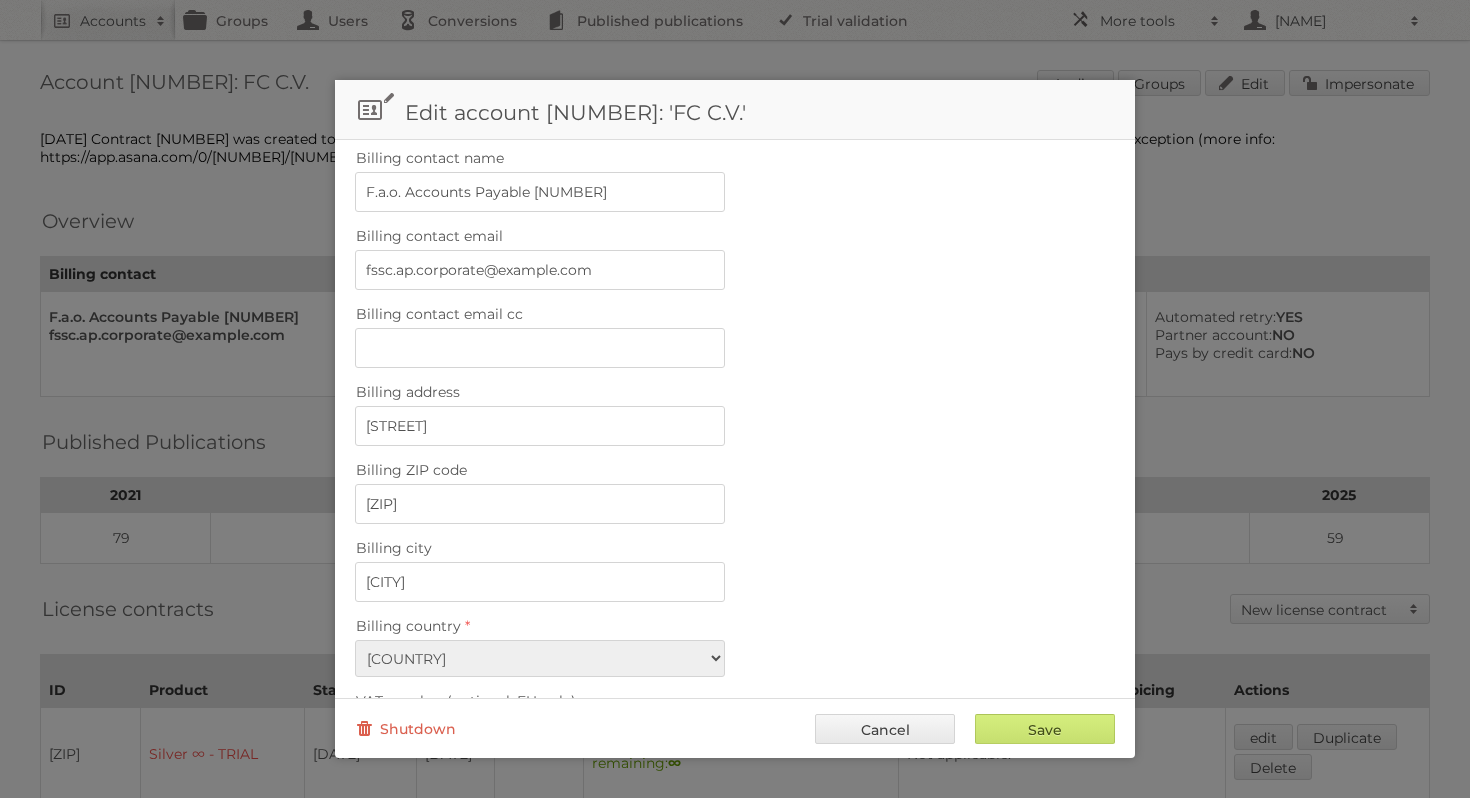 scroll, scrollTop: 432, scrollLeft: 0, axis: vertical 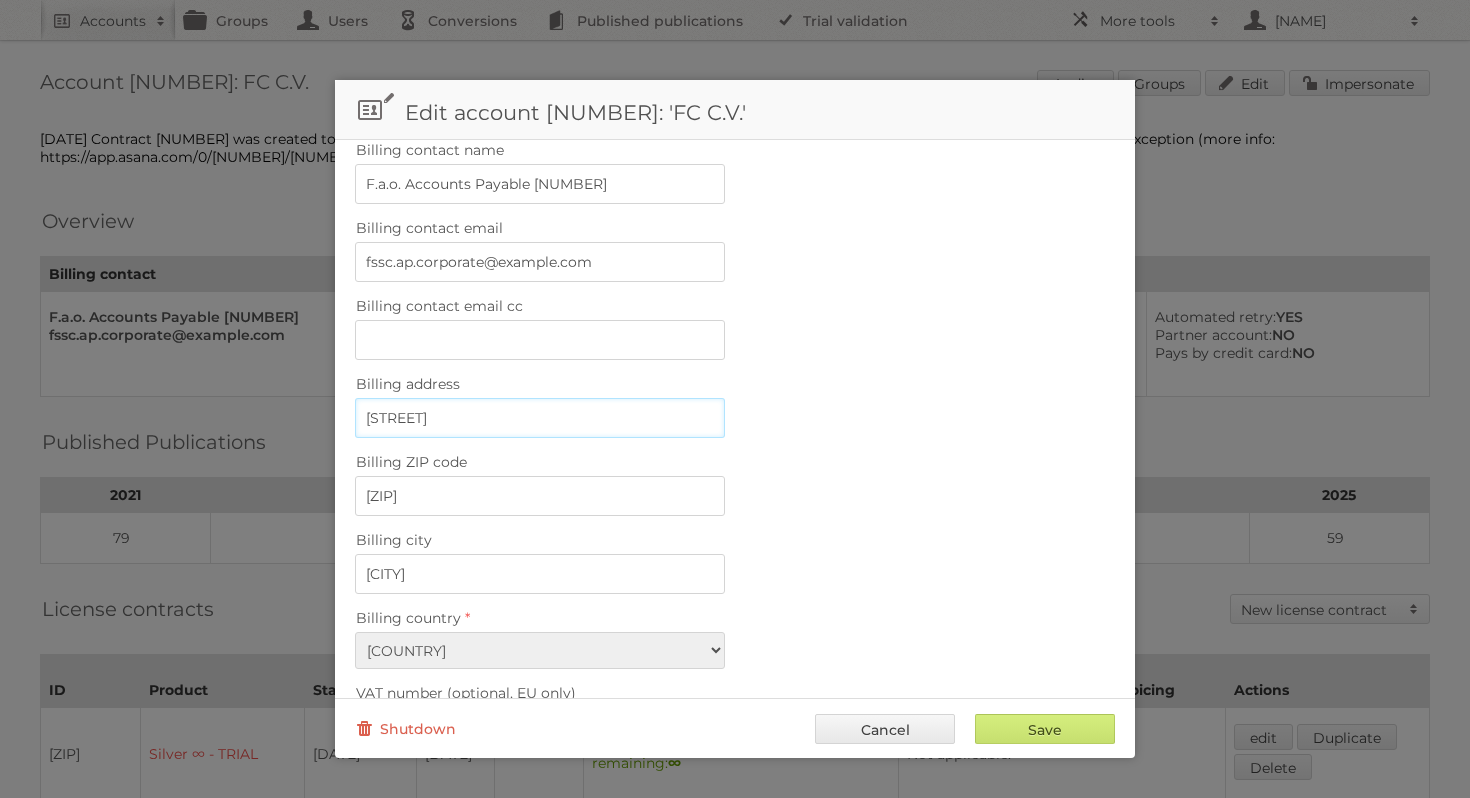 drag, startPoint x: 532, startPoint y: 406, endPoint x: 363, endPoint y: 403, distance: 169.02663 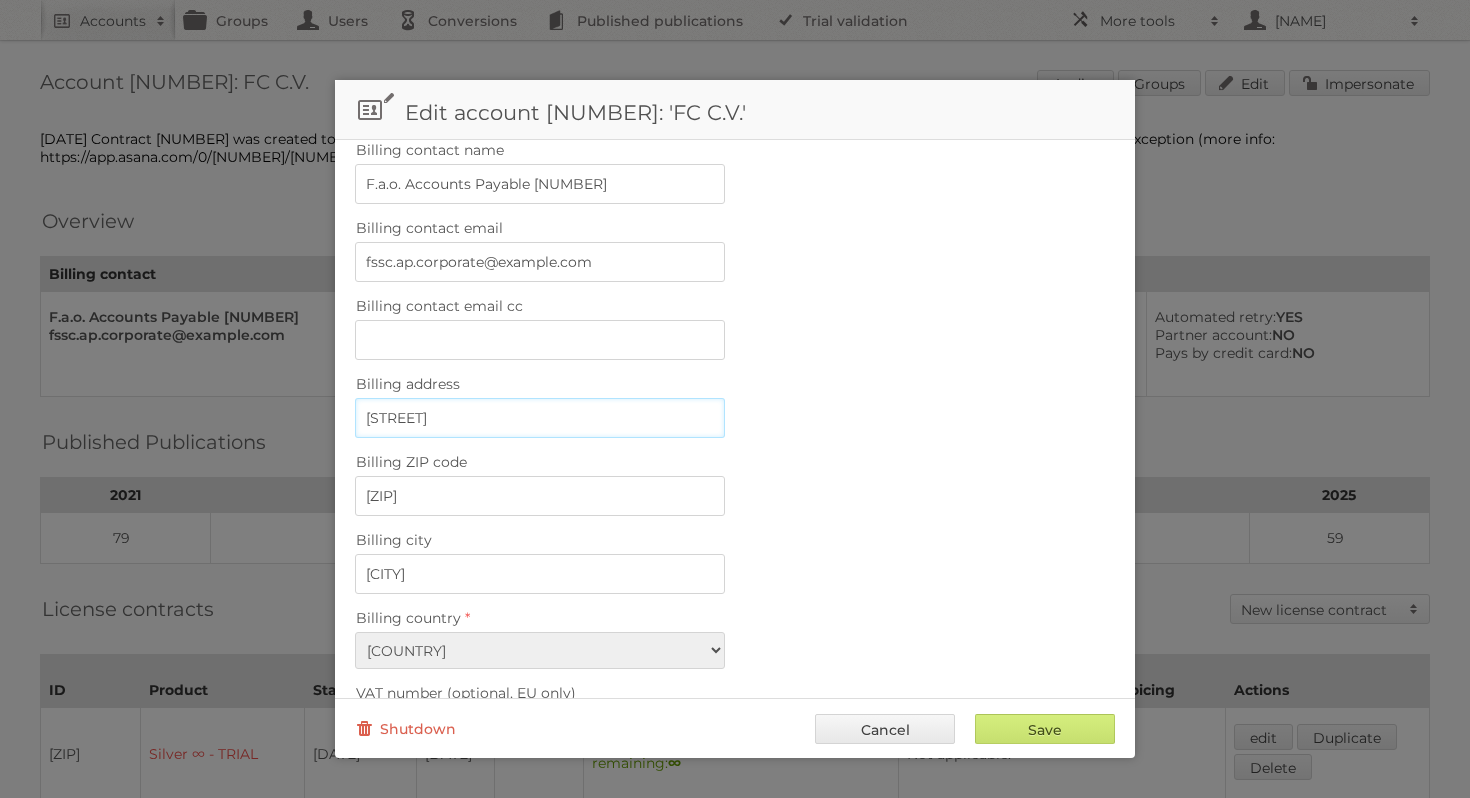 type on "De Cuserstraat 93" 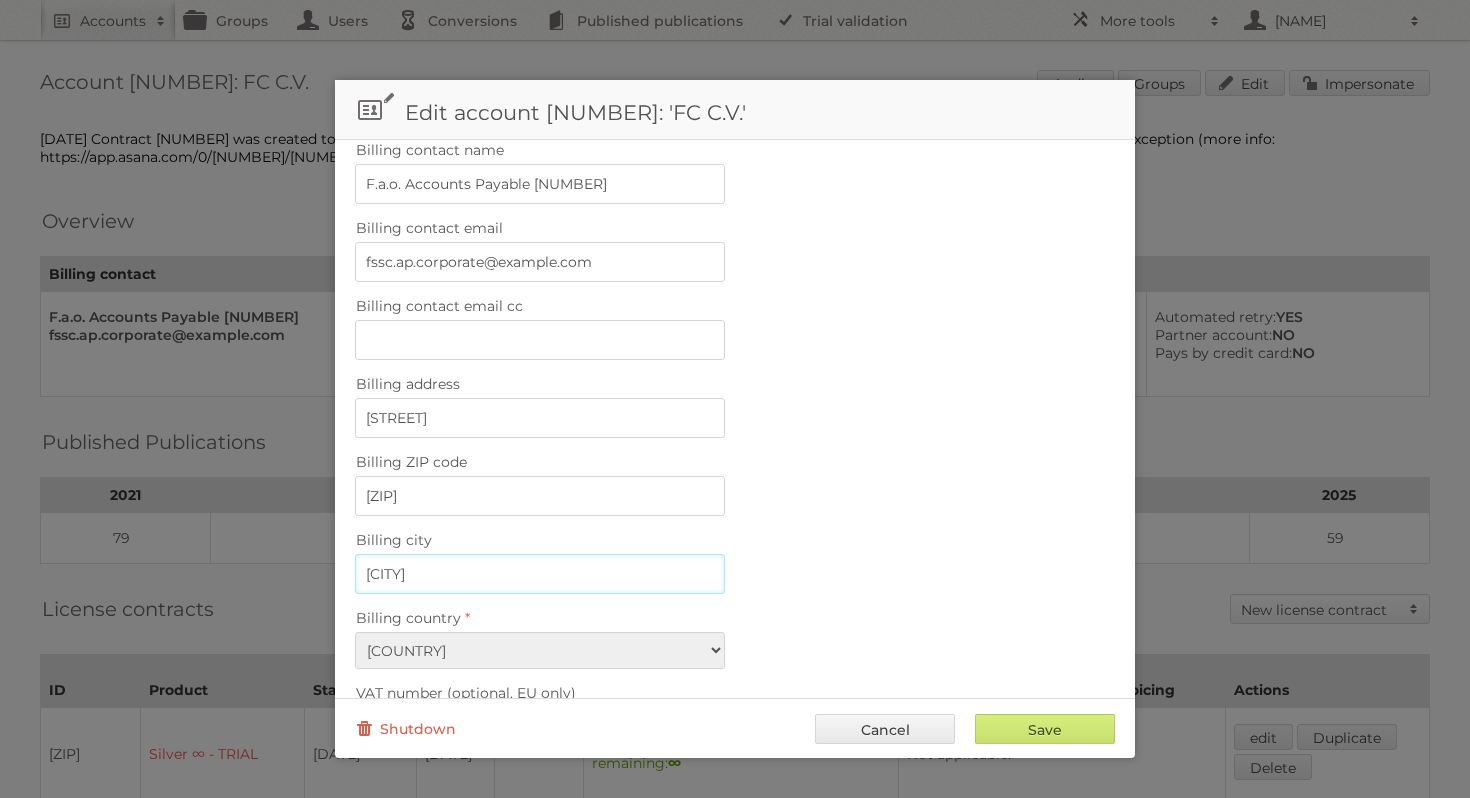 drag, startPoint x: 559, startPoint y: 555, endPoint x: 360, endPoint y: 554, distance: 199.00252 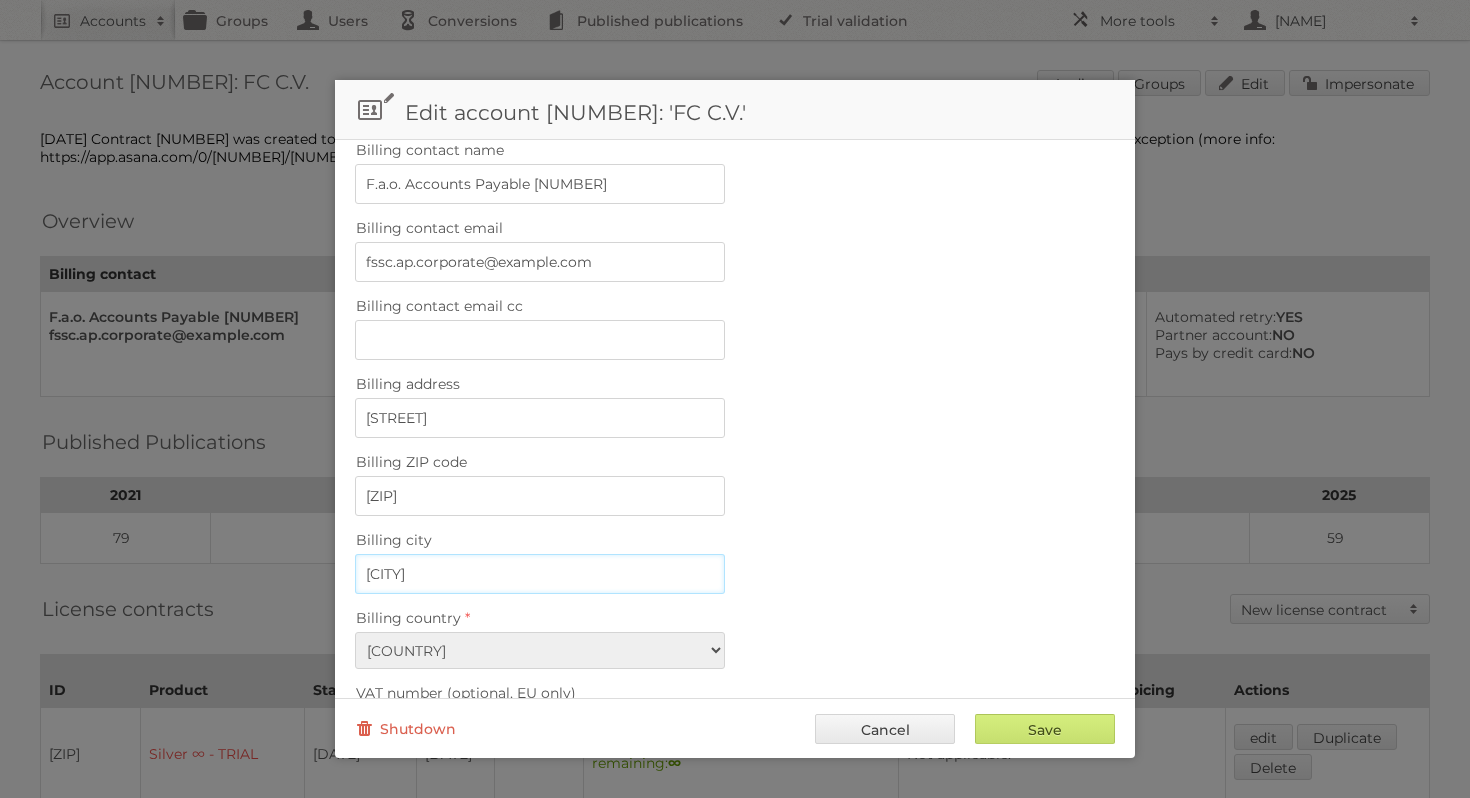 type on "Amsterdam" 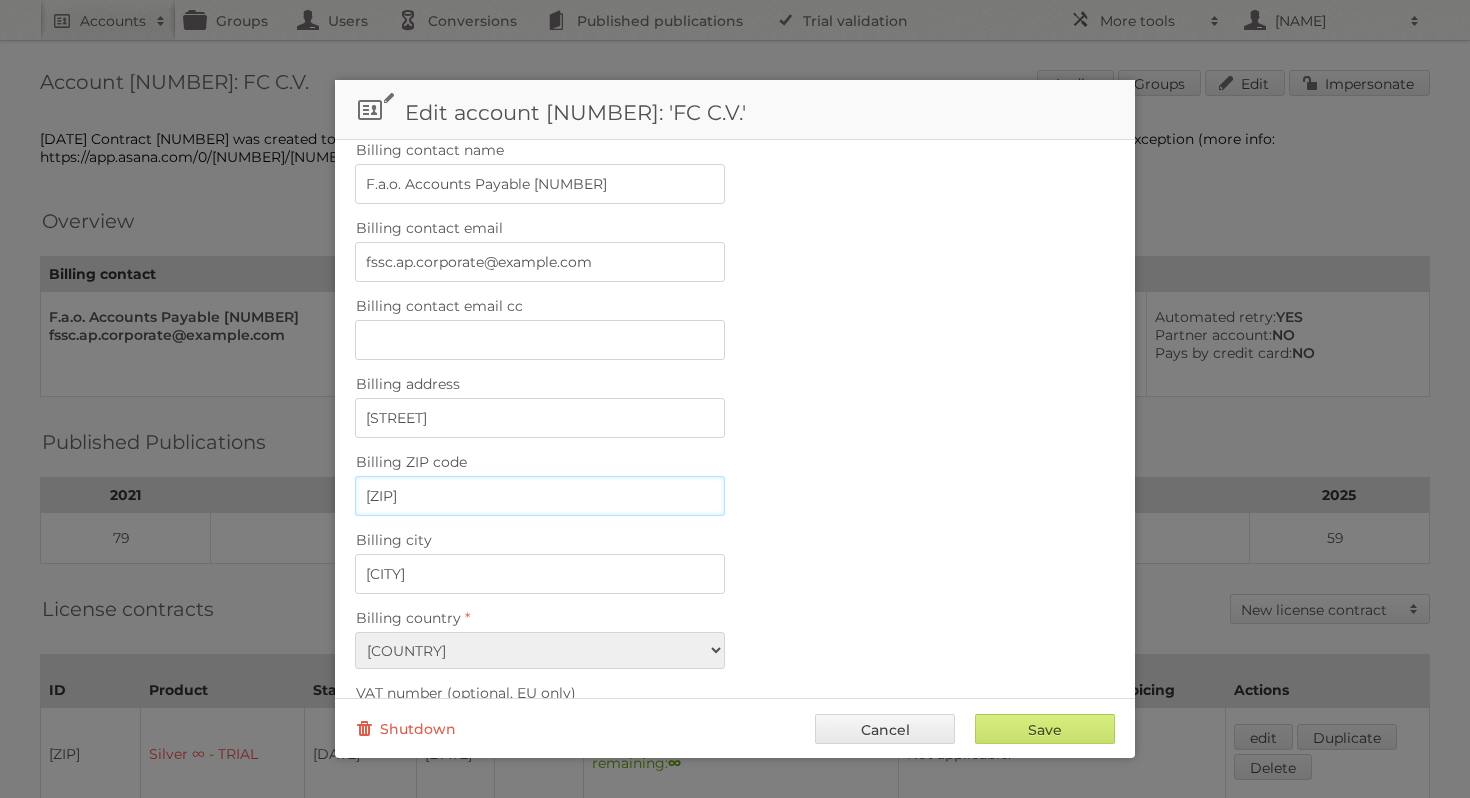 drag, startPoint x: 488, startPoint y: 480, endPoint x: 366, endPoint y: 481, distance: 122.0041 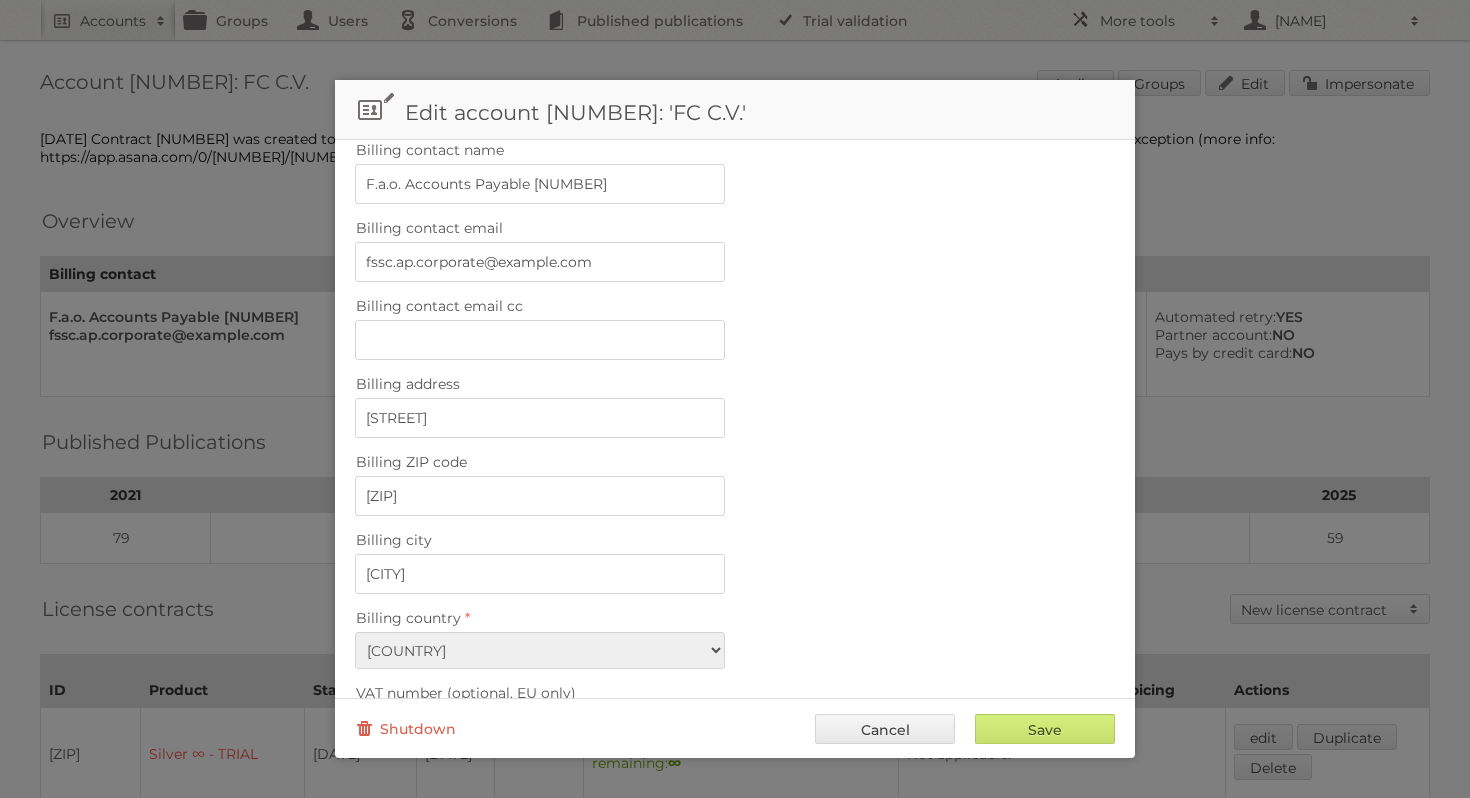 click on "Billing address De Cuserstraat 93" at bounding box center [735, 404] 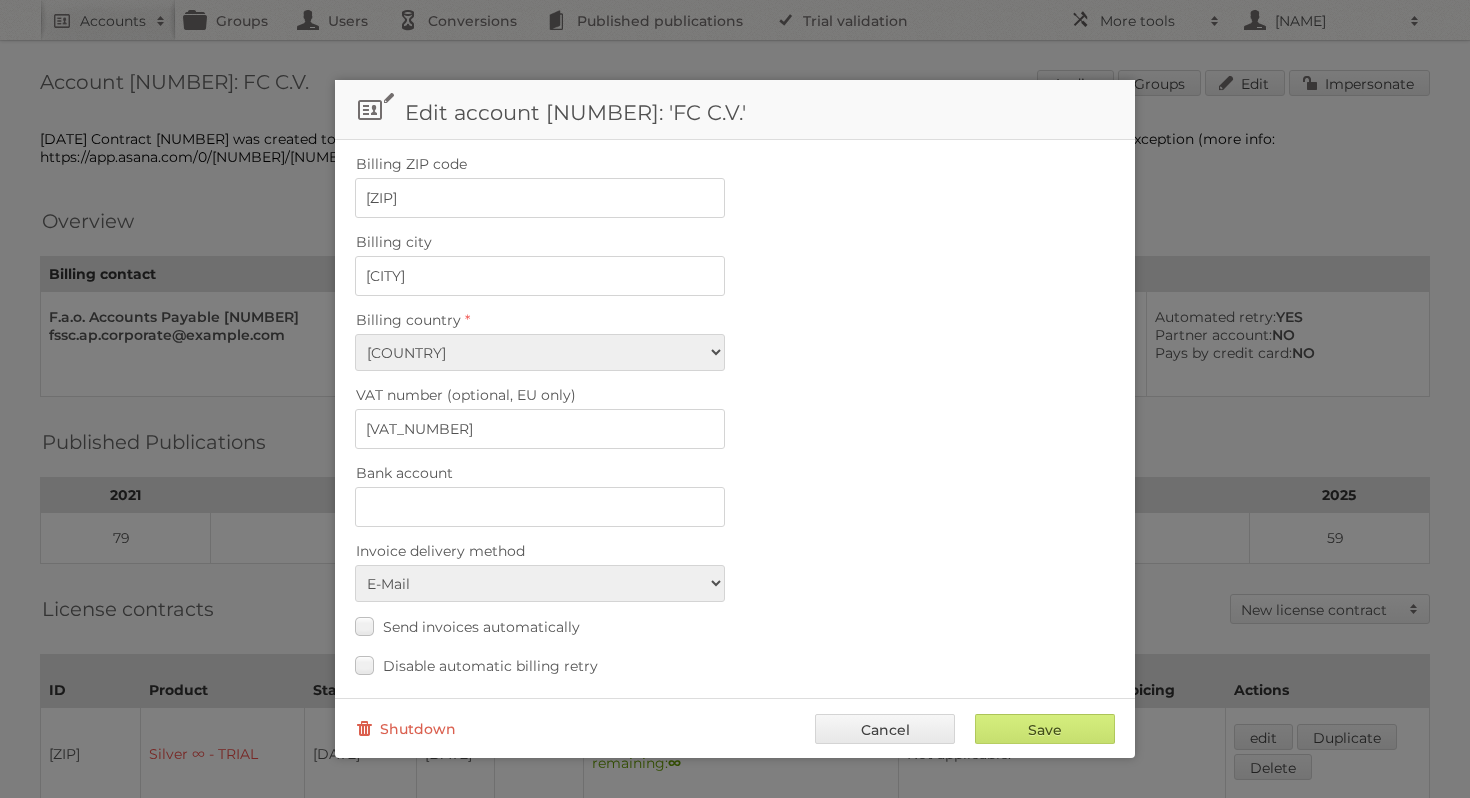 scroll, scrollTop: 761, scrollLeft: 0, axis: vertical 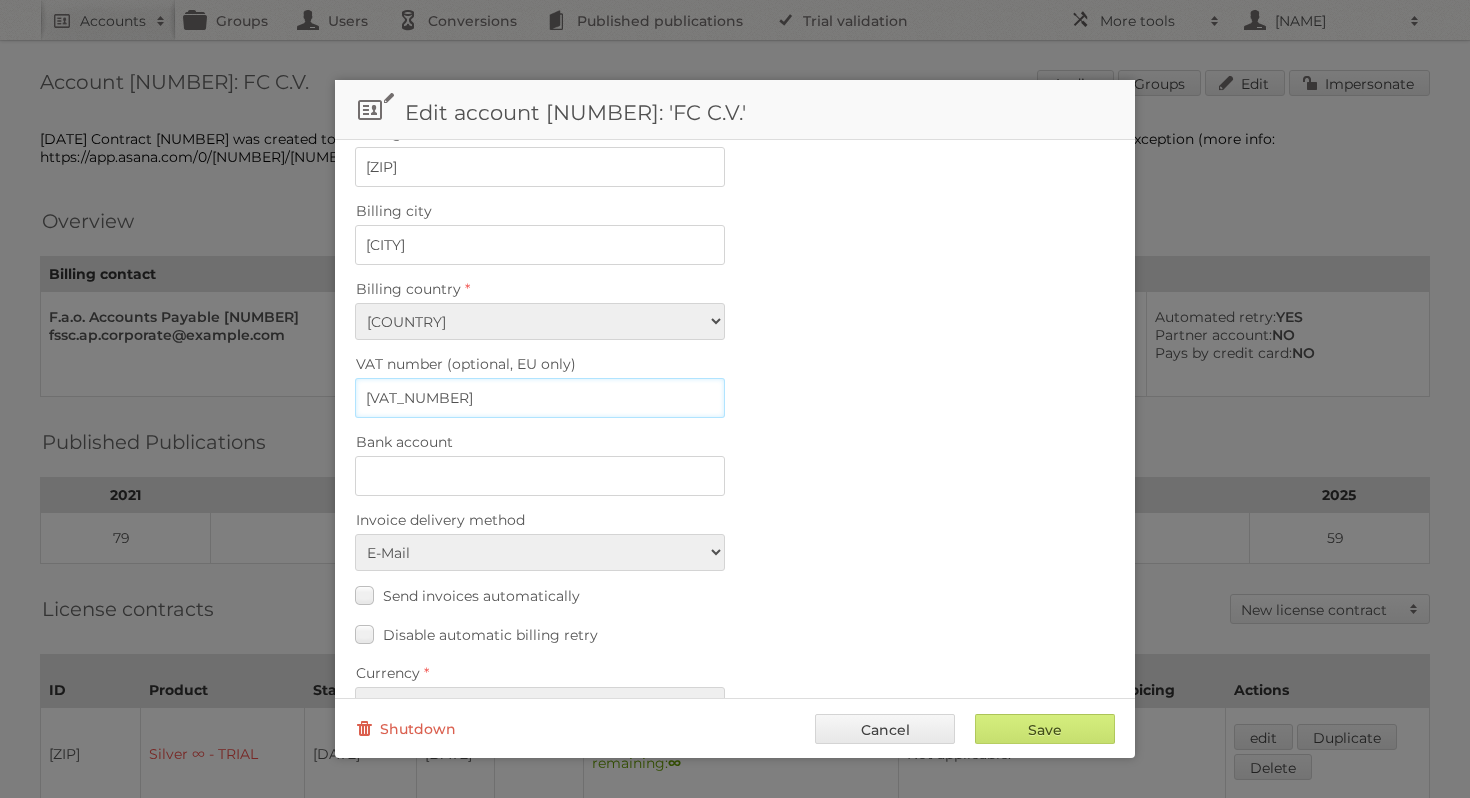 drag, startPoint x: 527, startPoint y: 374, endPoint x: 367, endPoint y: 379, distance: 160.07811 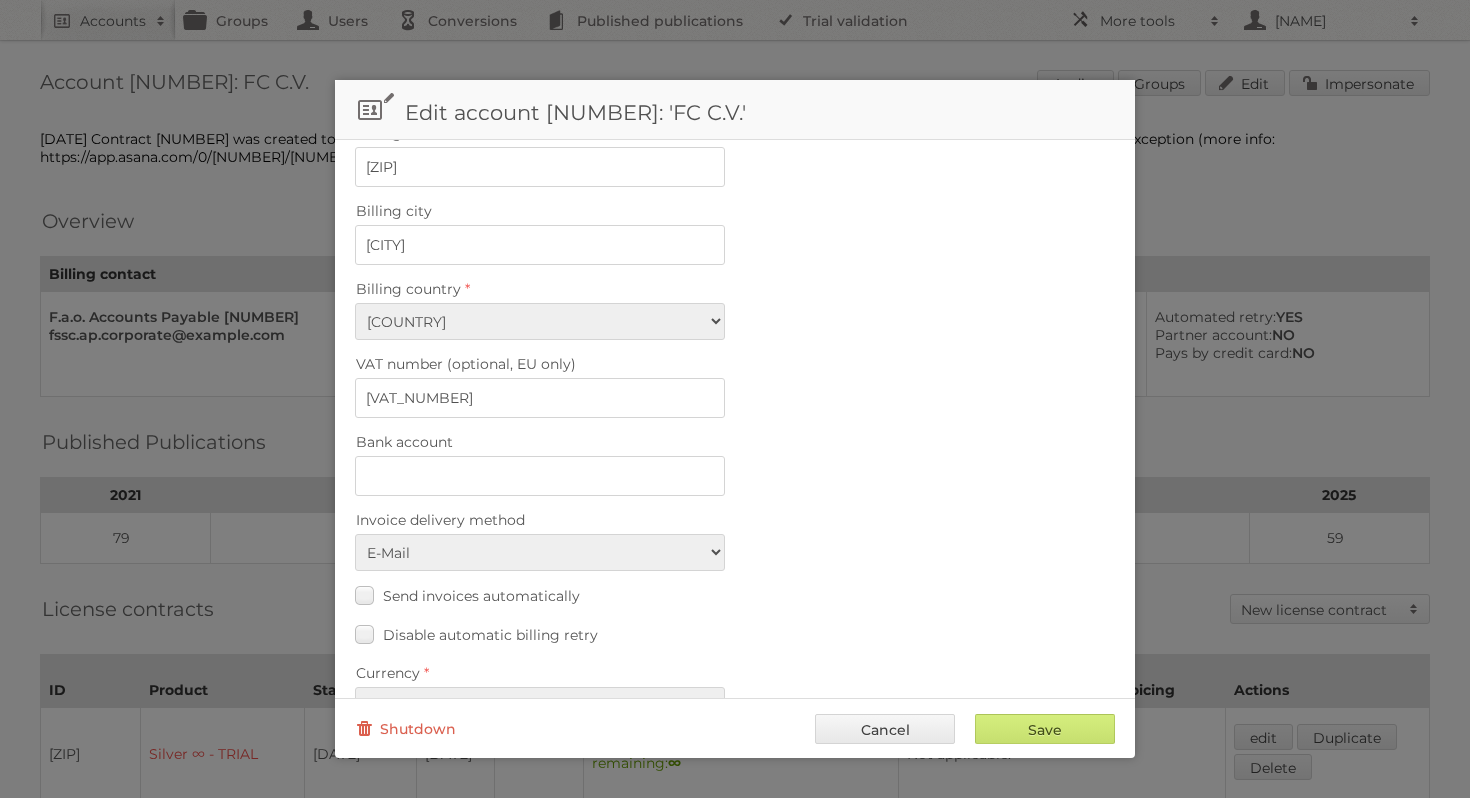 click on "VAT number (optional, EU only) NL860587836B01" at bounding box center (735, 384) 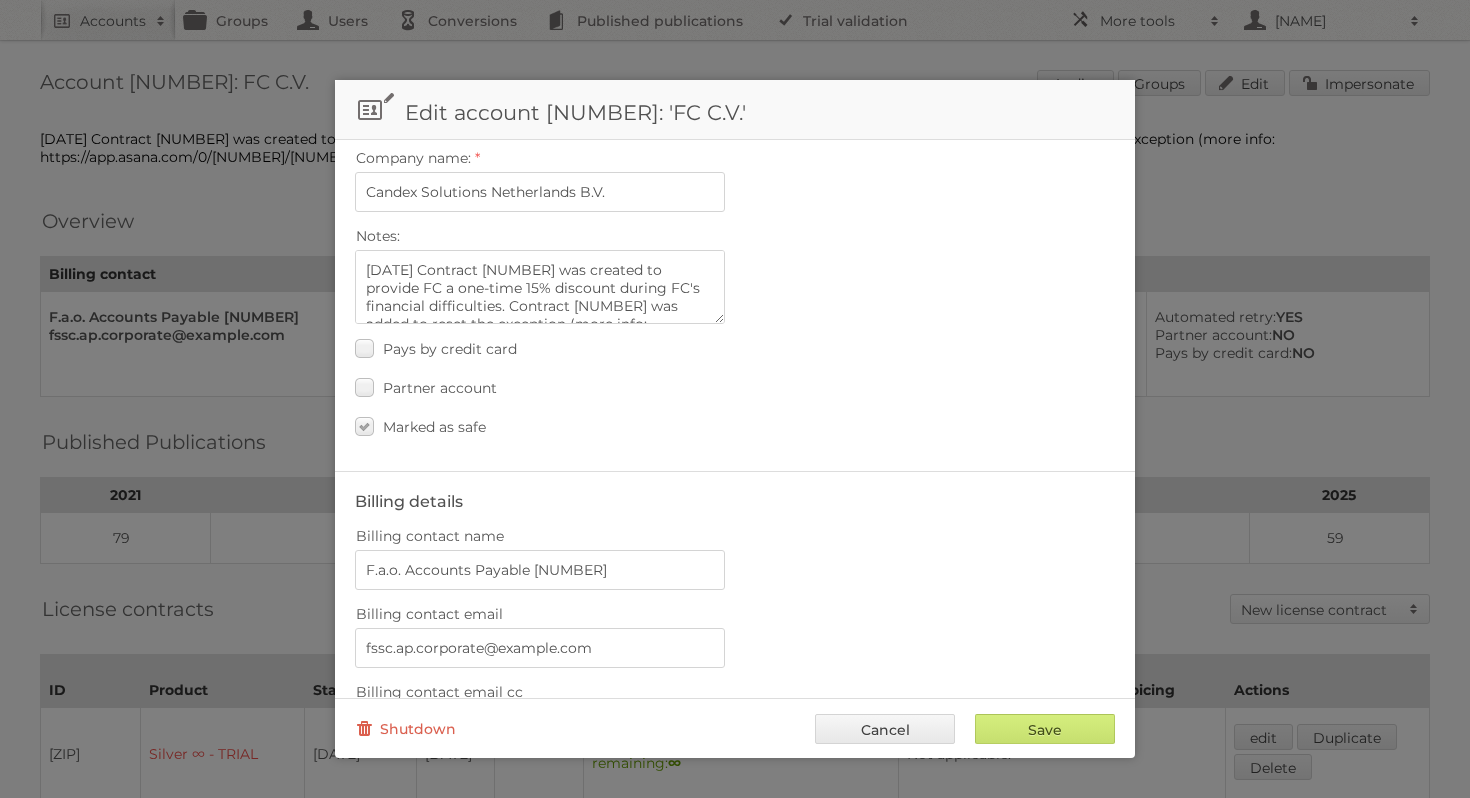 scroll, scrollTop: 0, scrollLeft: 0, axis: both 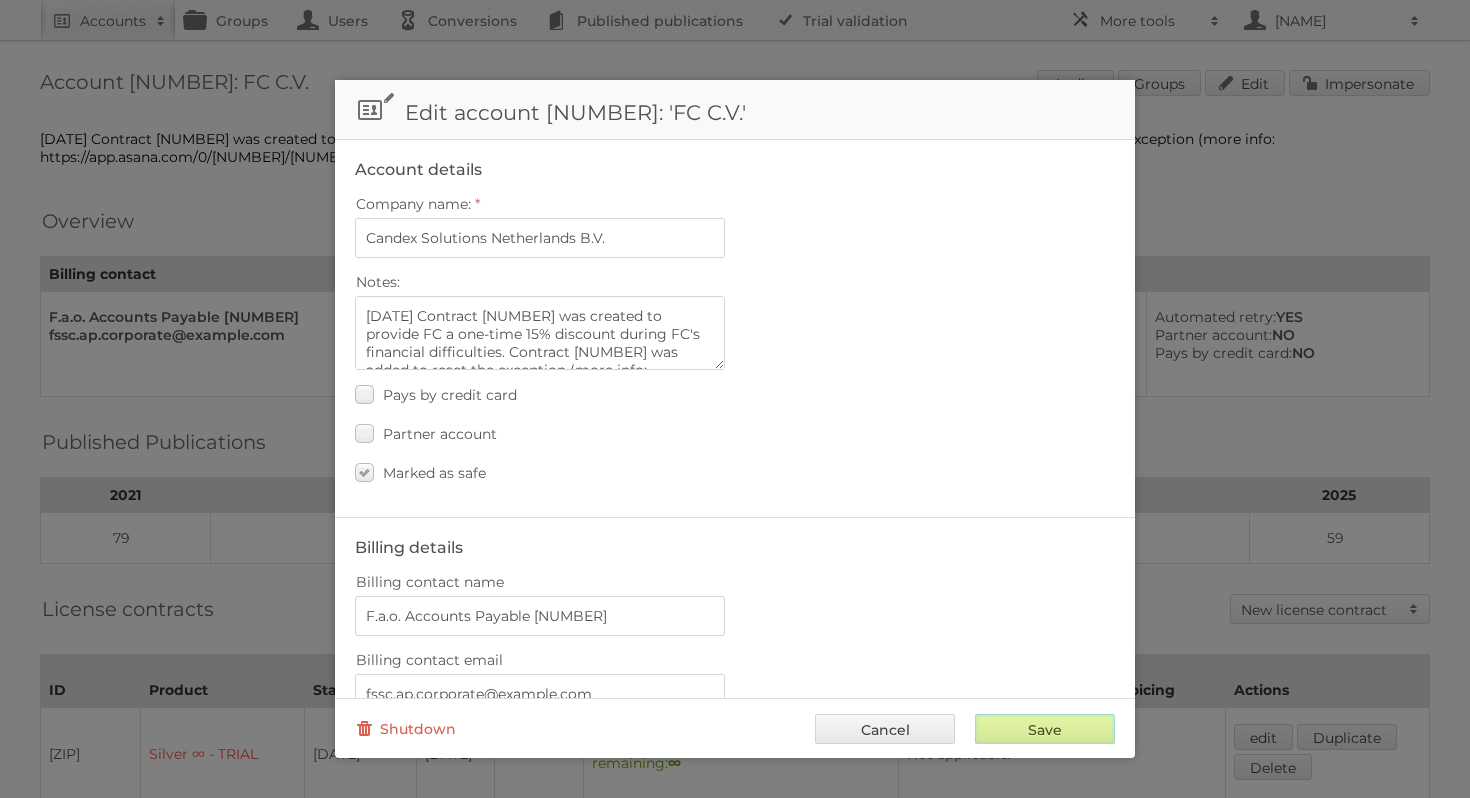 click on "Save" at bounding box center (1045, 729) 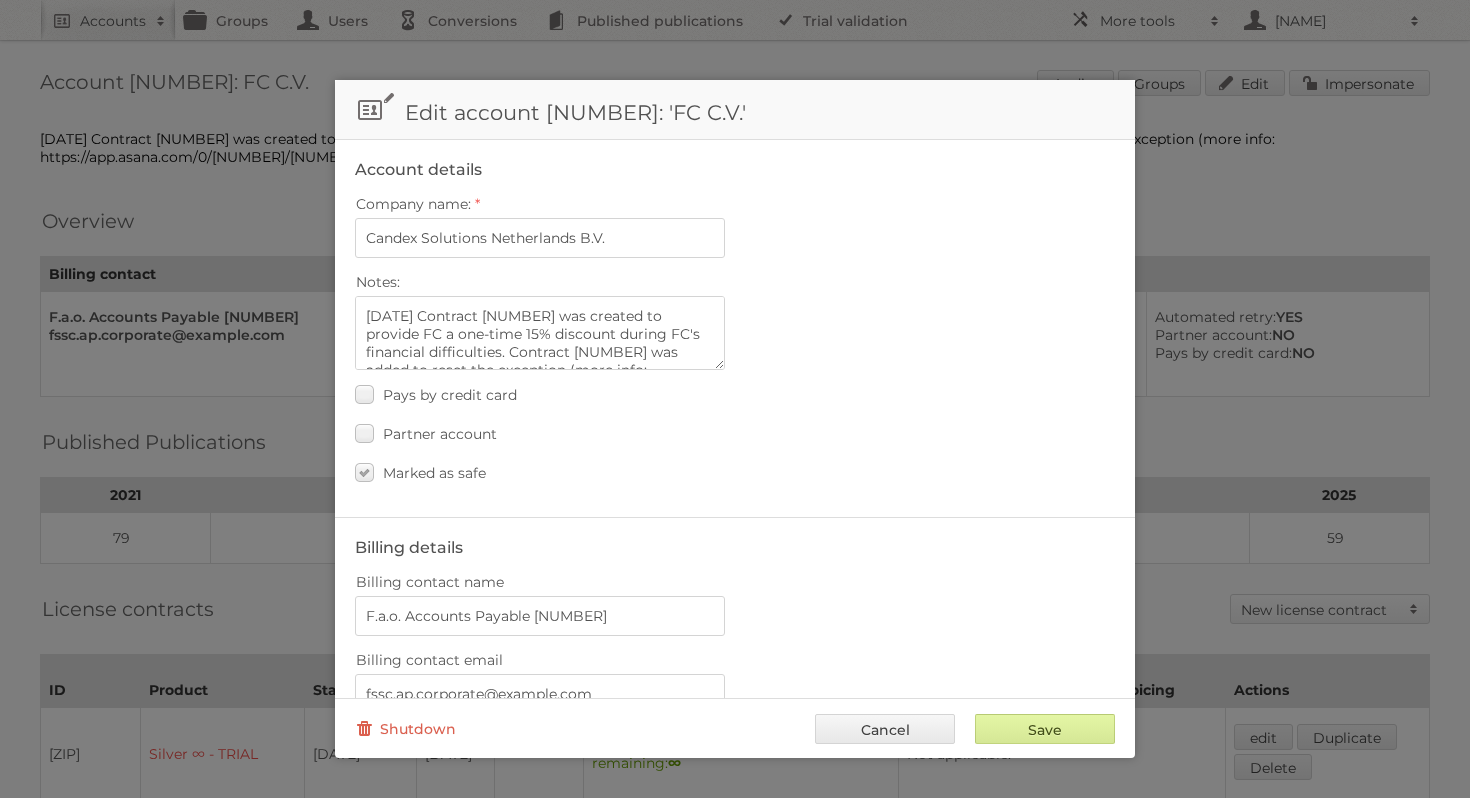 type on "..." 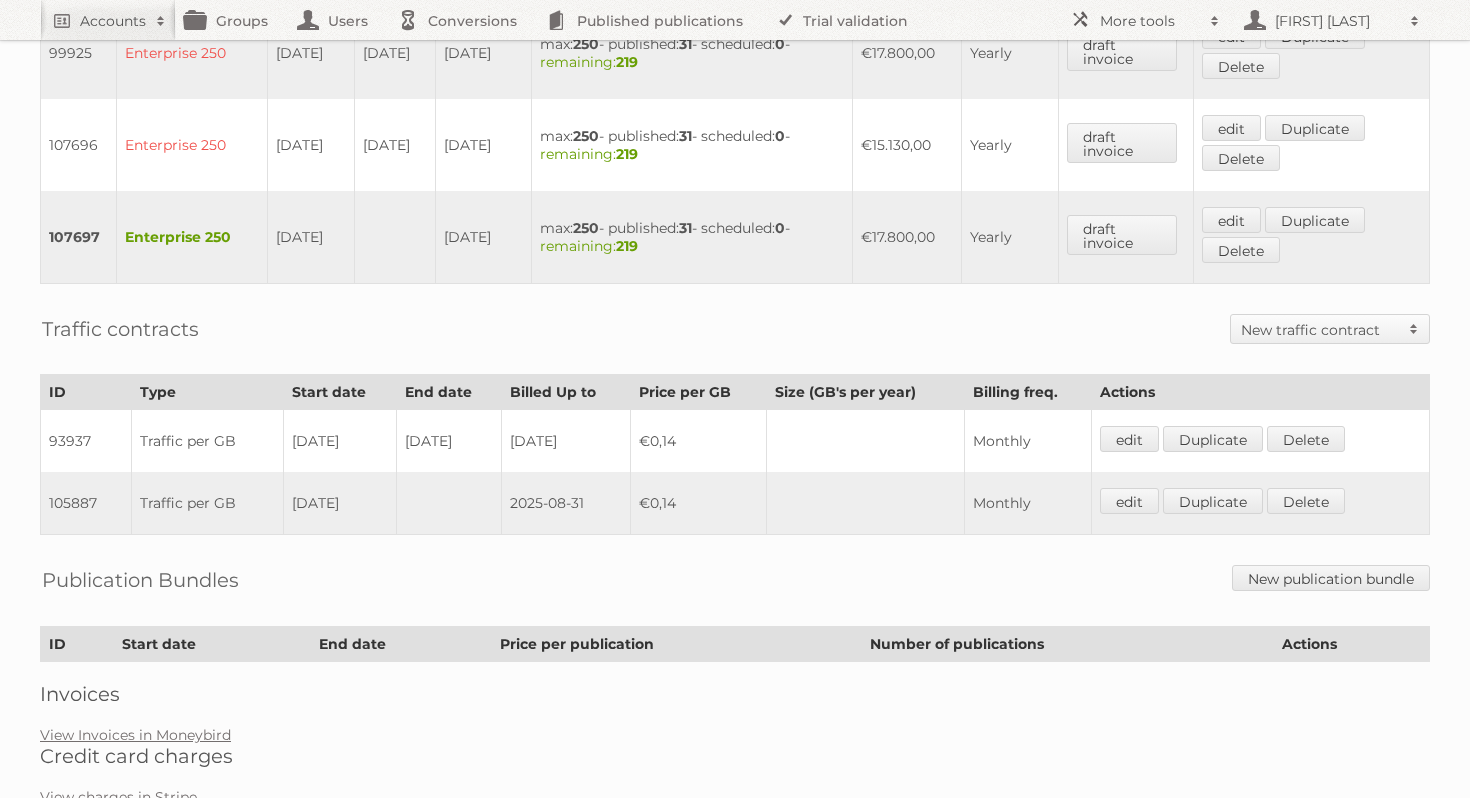 scroll, scrollTop: 1204, scrollLeft: 0, axis: vertical 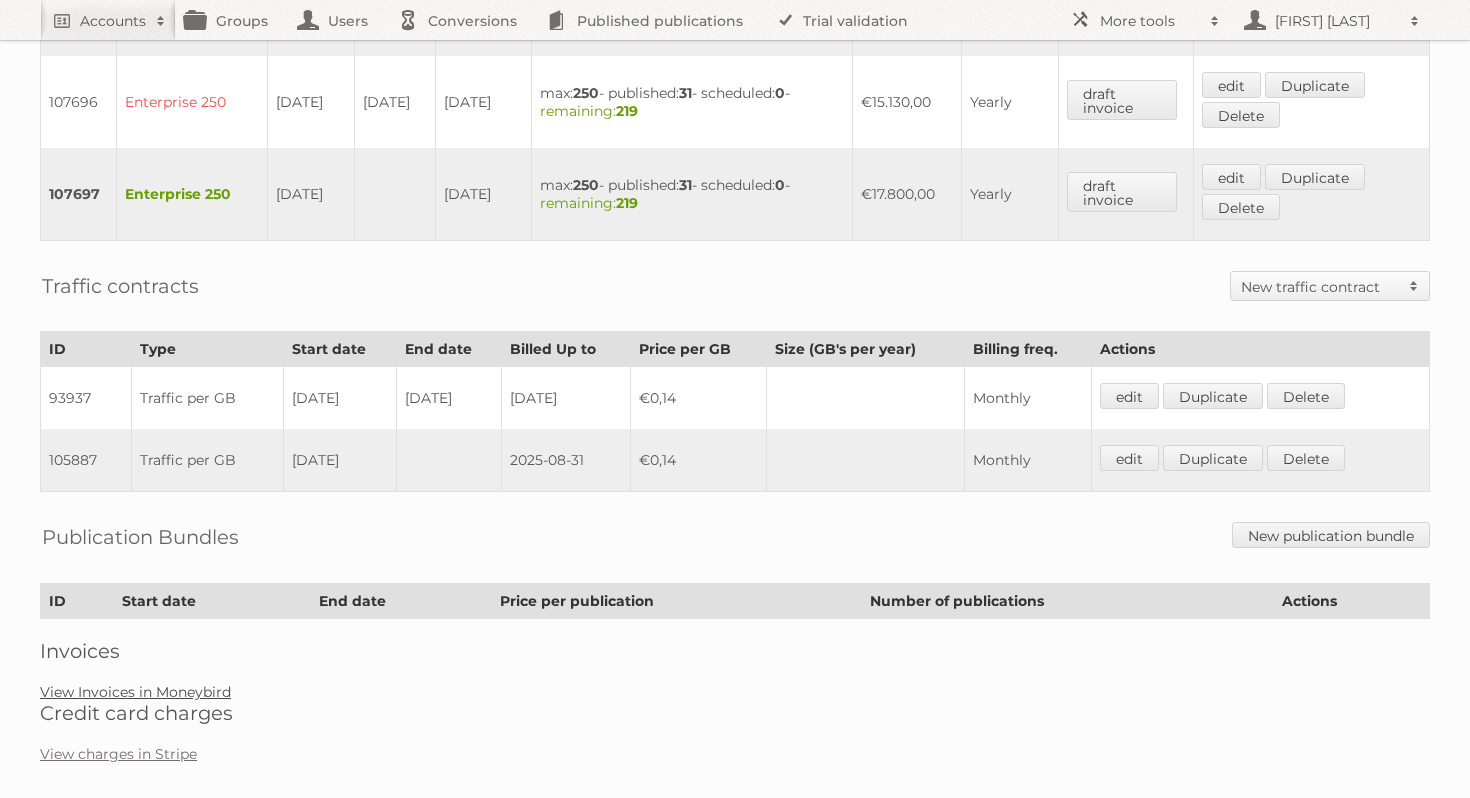 click on "View Invoices in Moneybird" at bounding box center [135, 692] 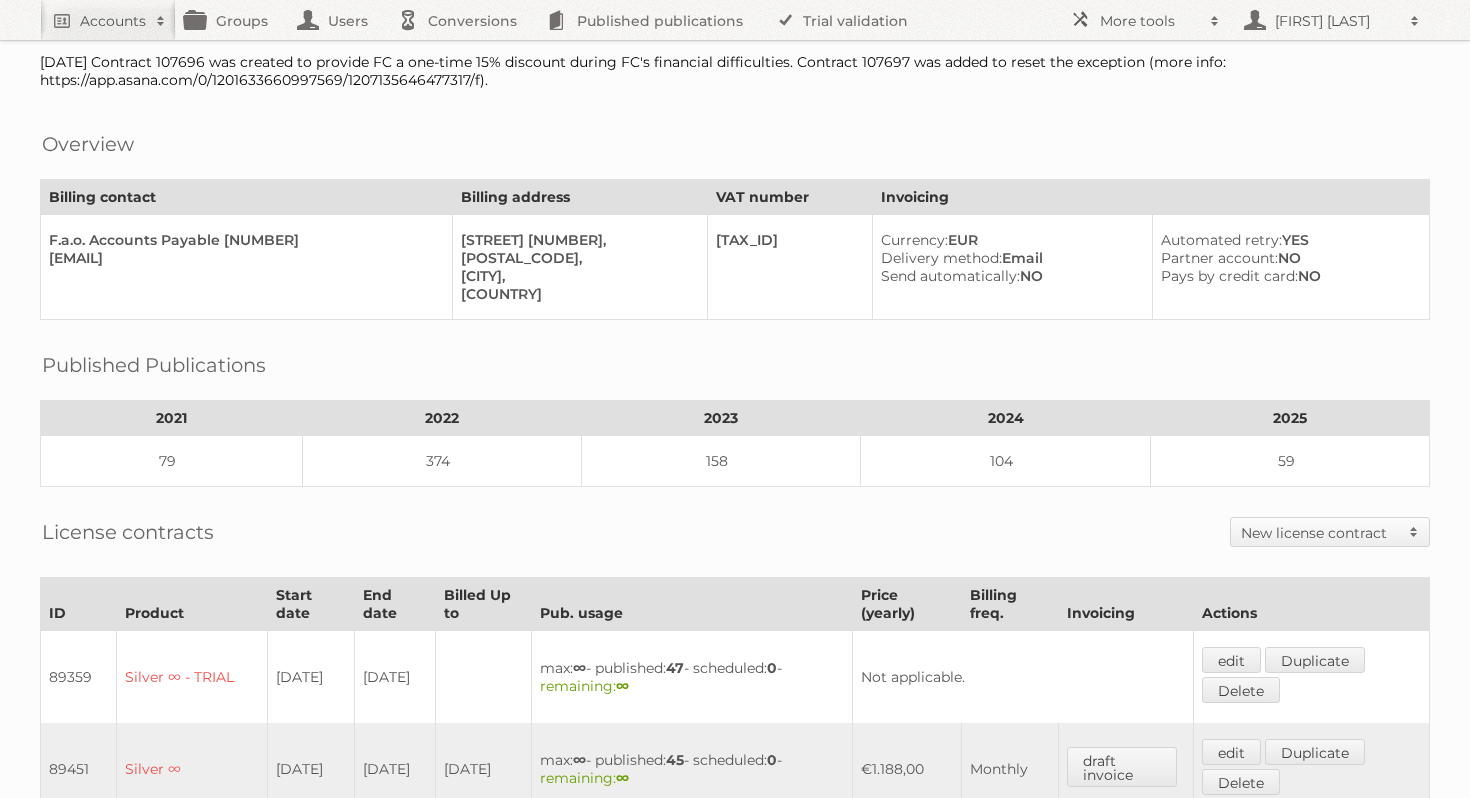 scroll, scrollTop: 0, scrollLeft: 0, axis: both 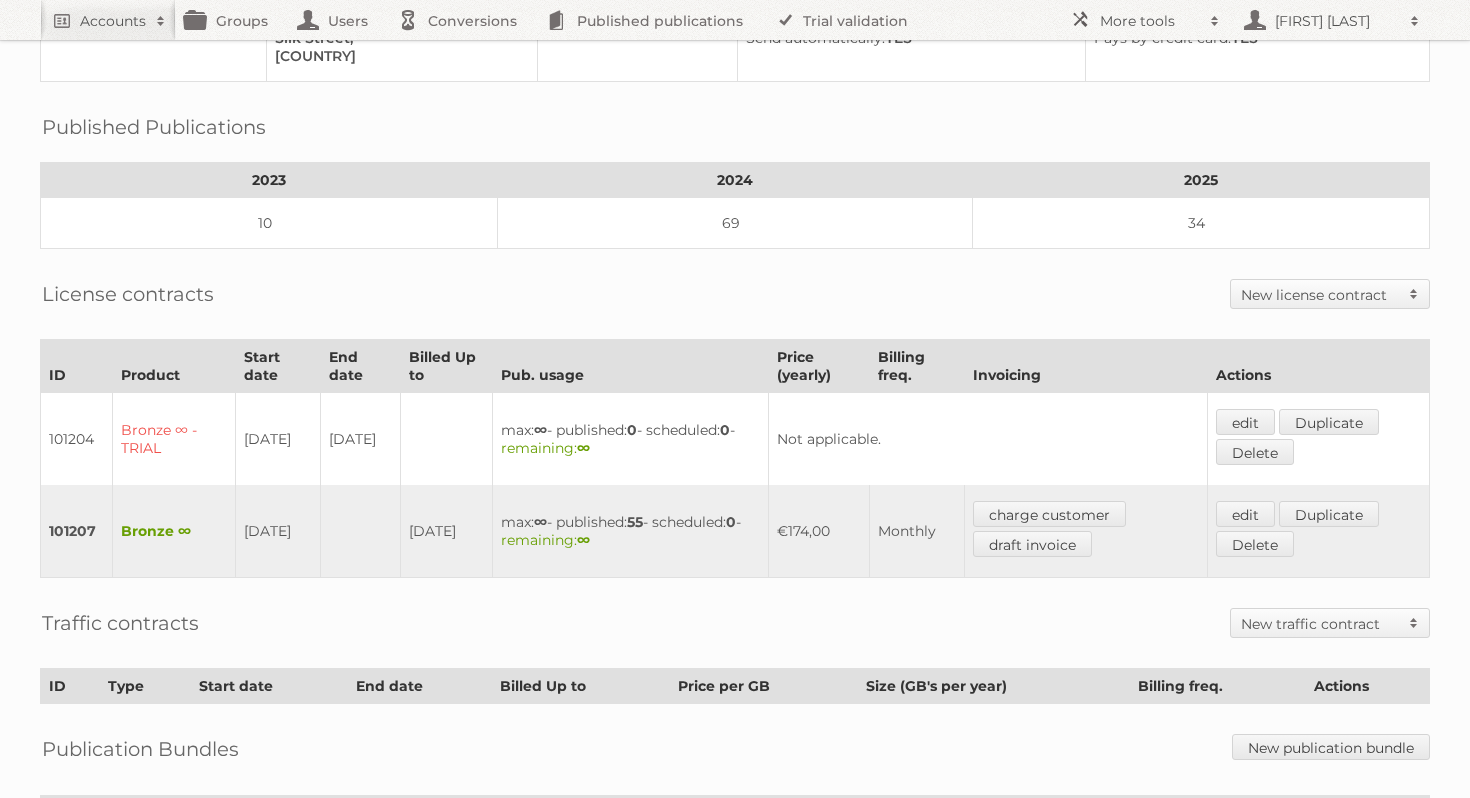 click on "New license contract" at bounding box center [1320, 295] 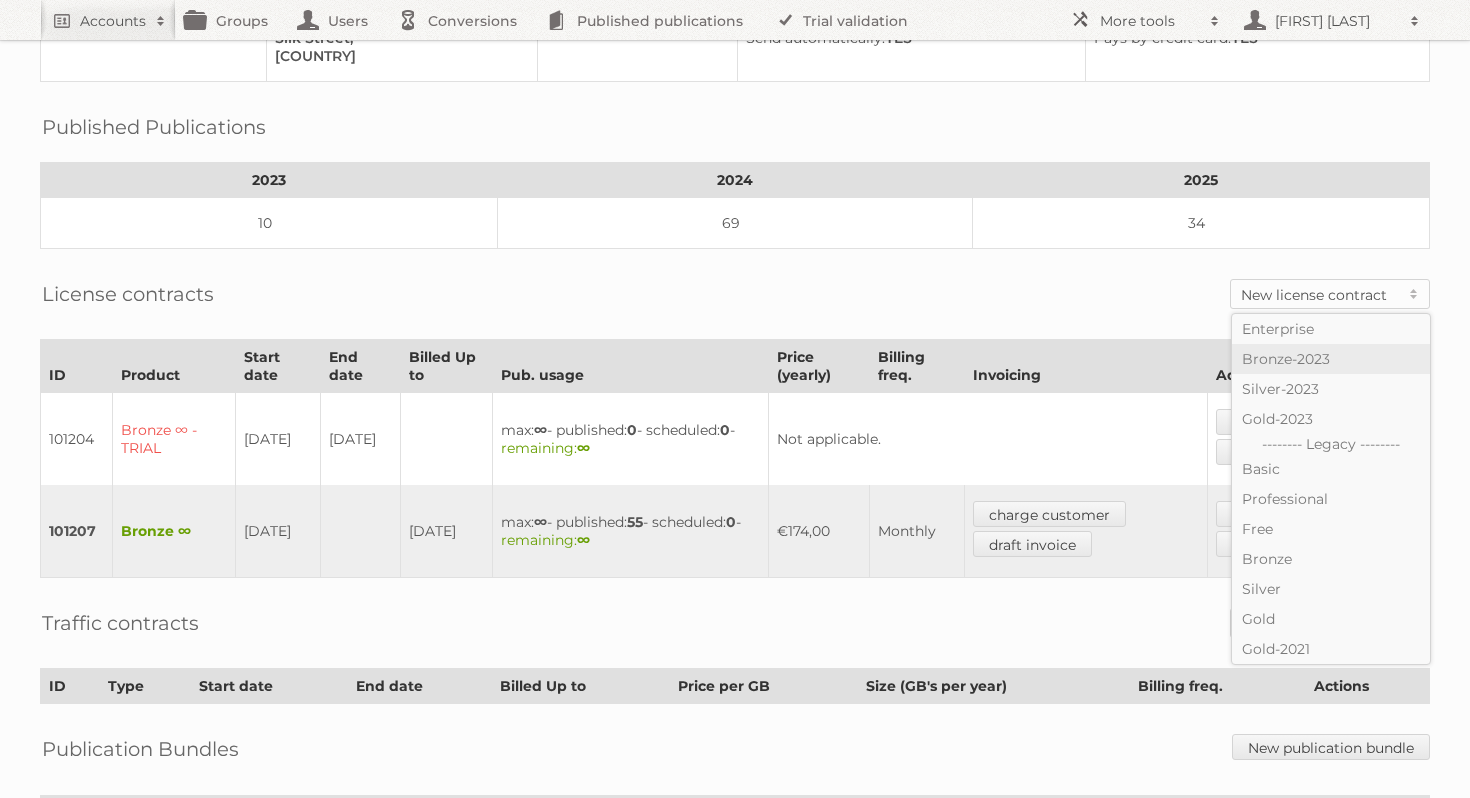 click on "Bronze-2023" at bounding box center (1331, 359) 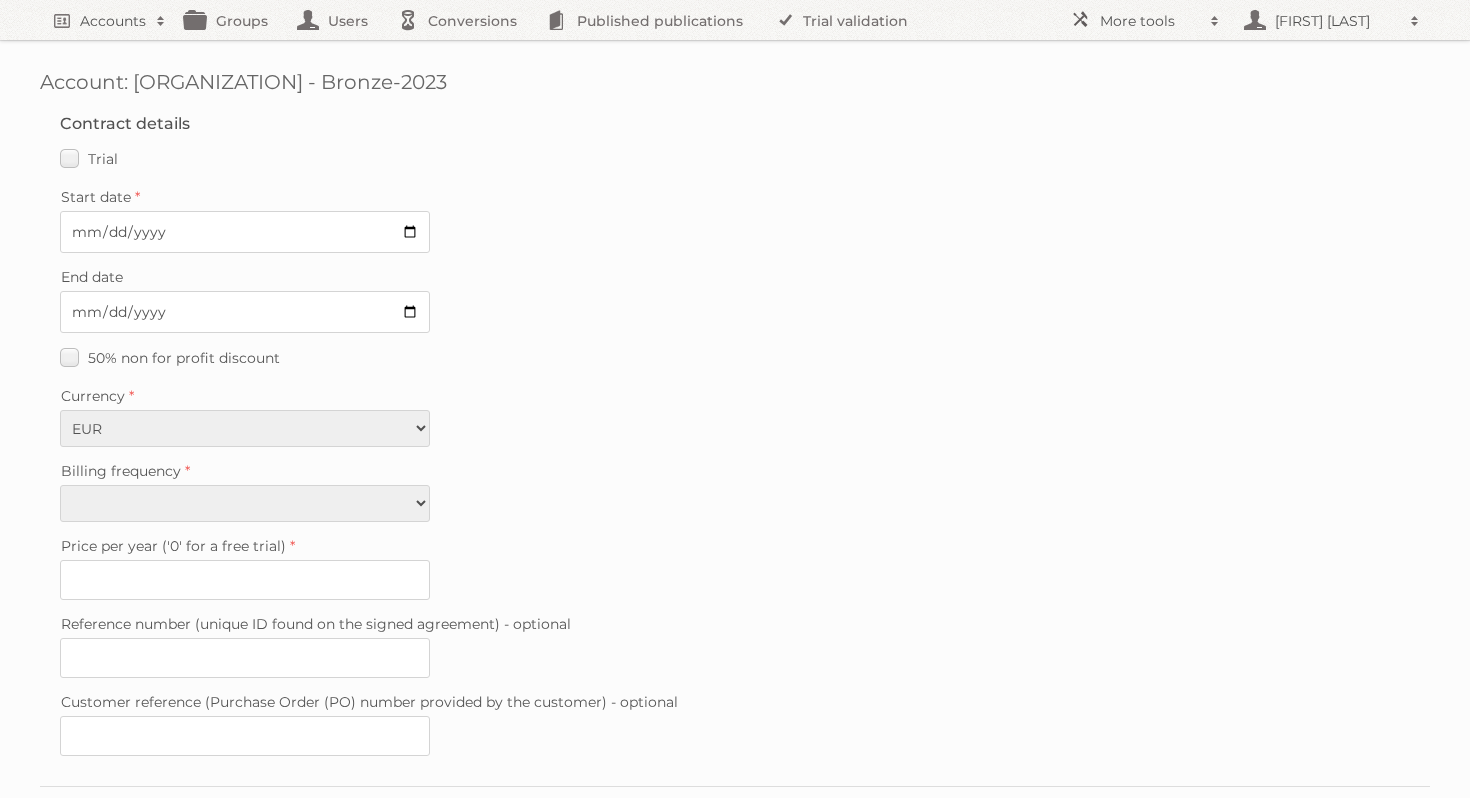 scroll, scrollTop: 0, scrollLeft: 0, axis: both 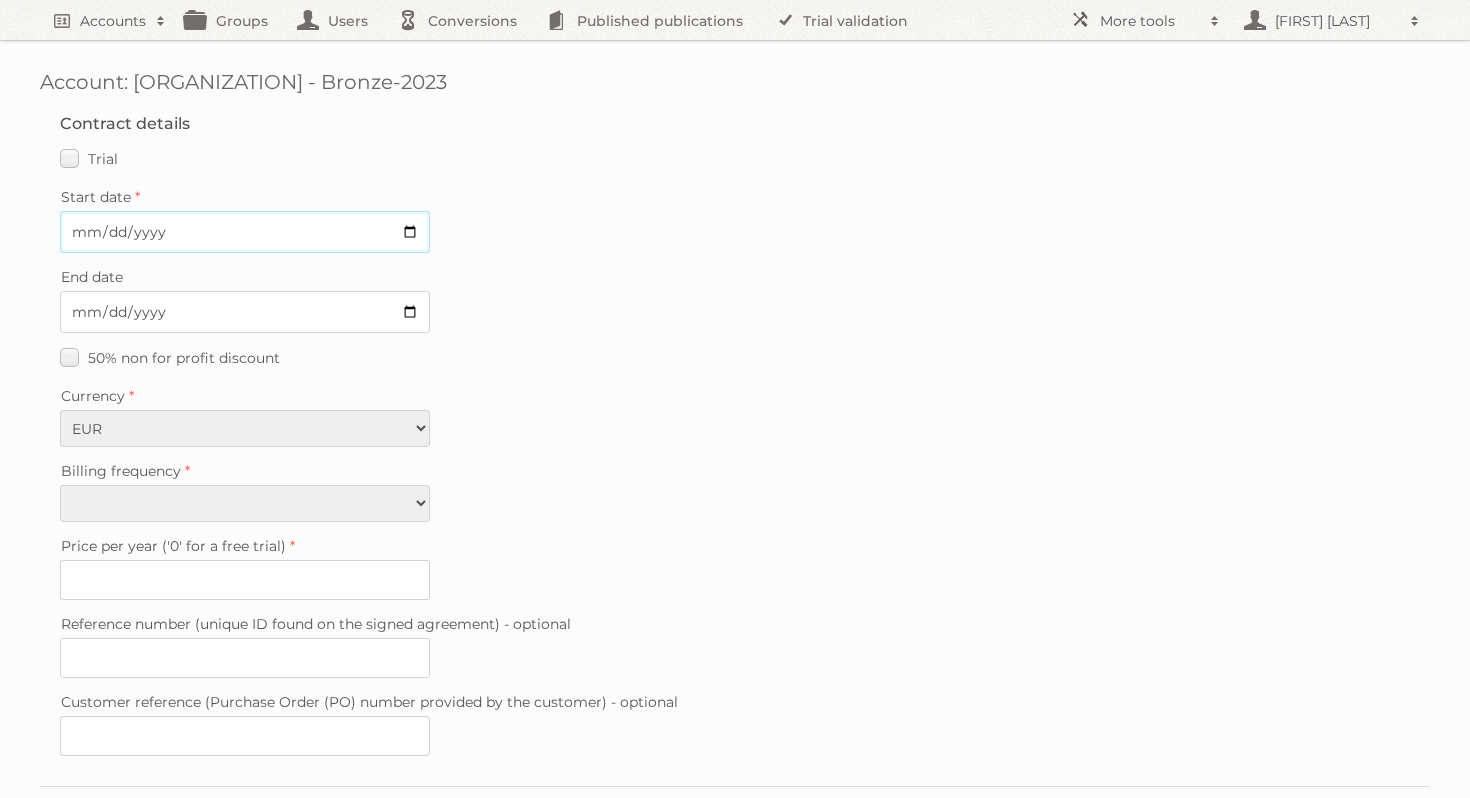 click on "Start date" at bounding box center (245, 232) 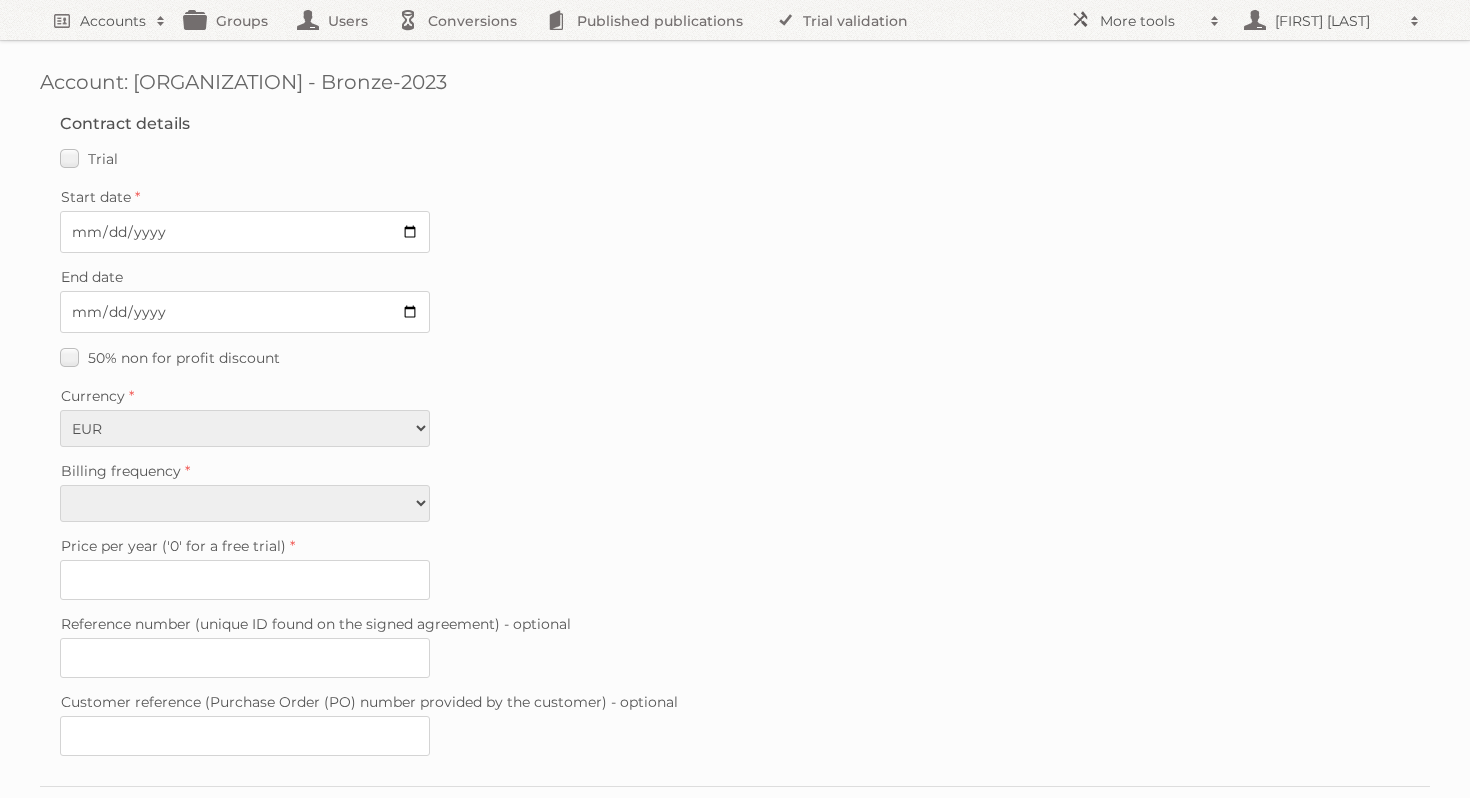 click on "Currency" at bounding box center [735, 396] 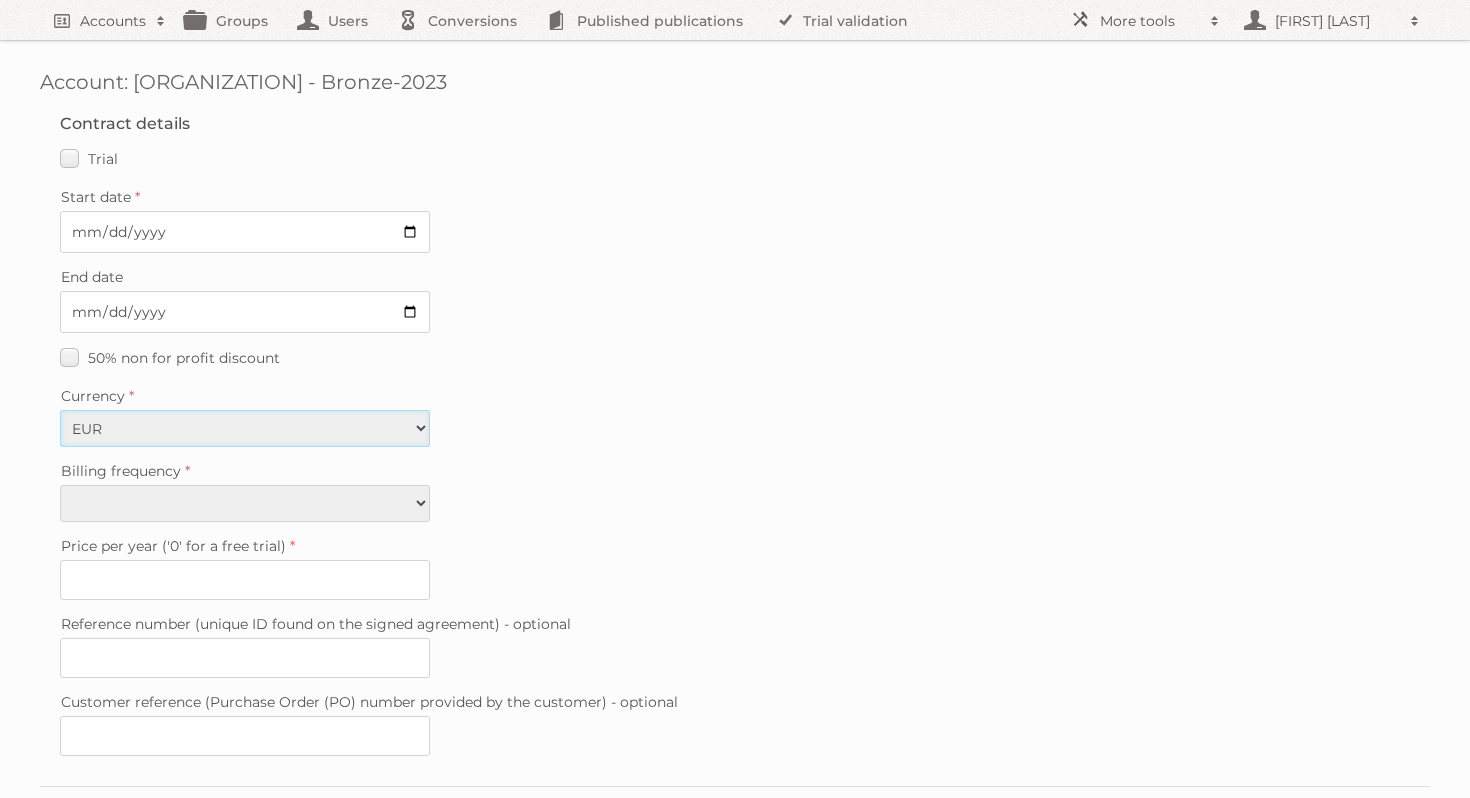 click on "EUR
USD" at bounding box center [245, 428] 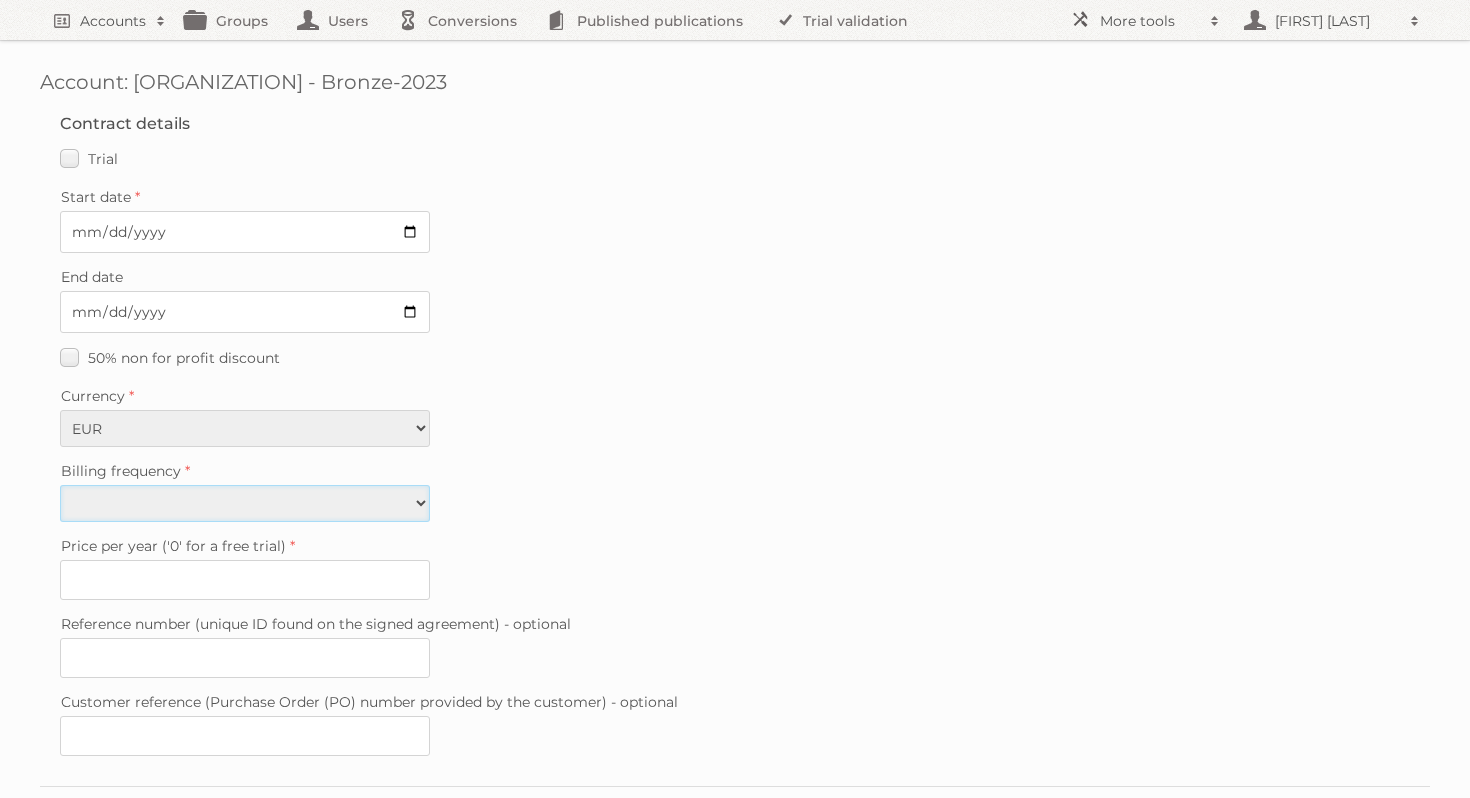 click on "Monthly
Yearly" at bounding box center (245, 503) 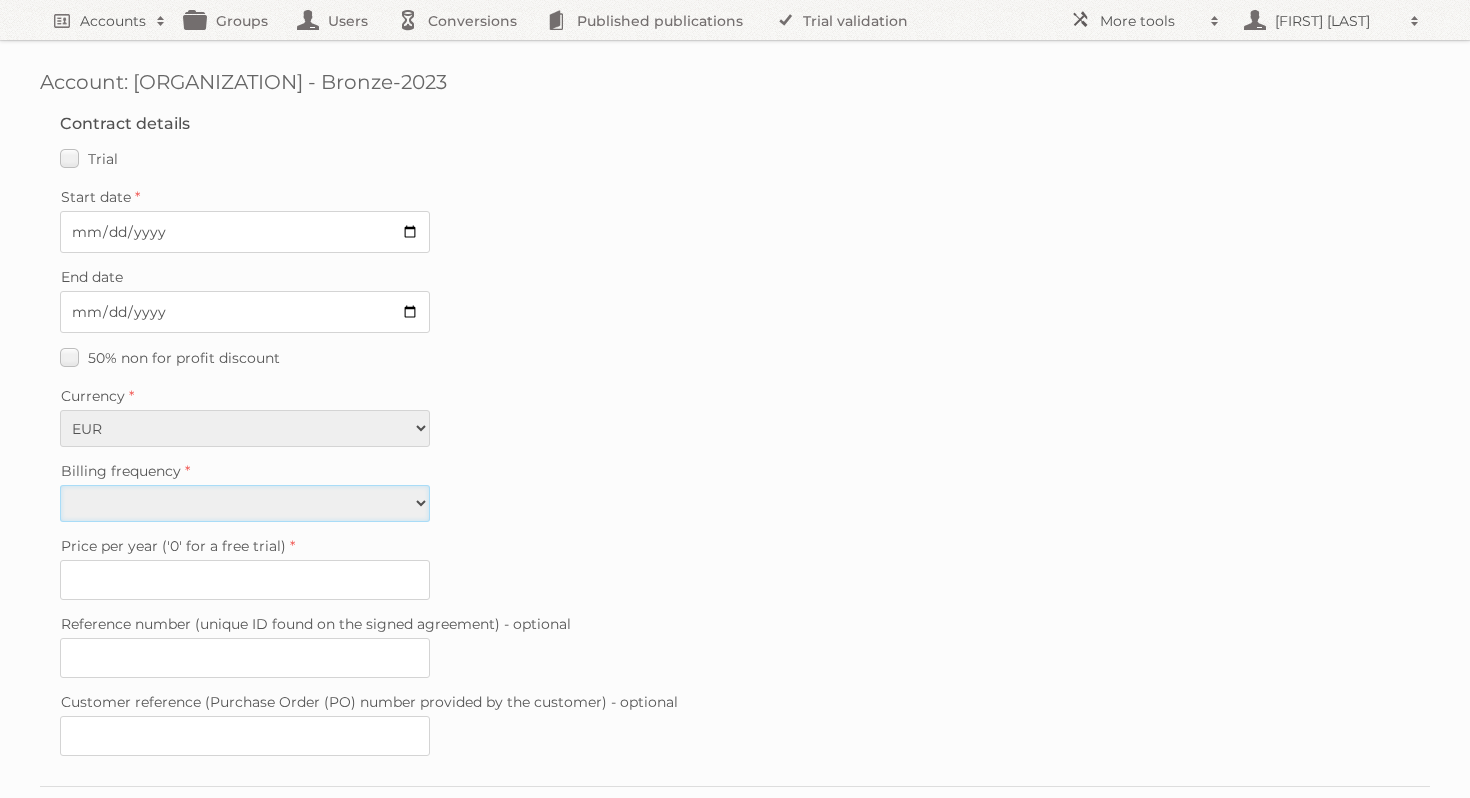 select on "yearly" 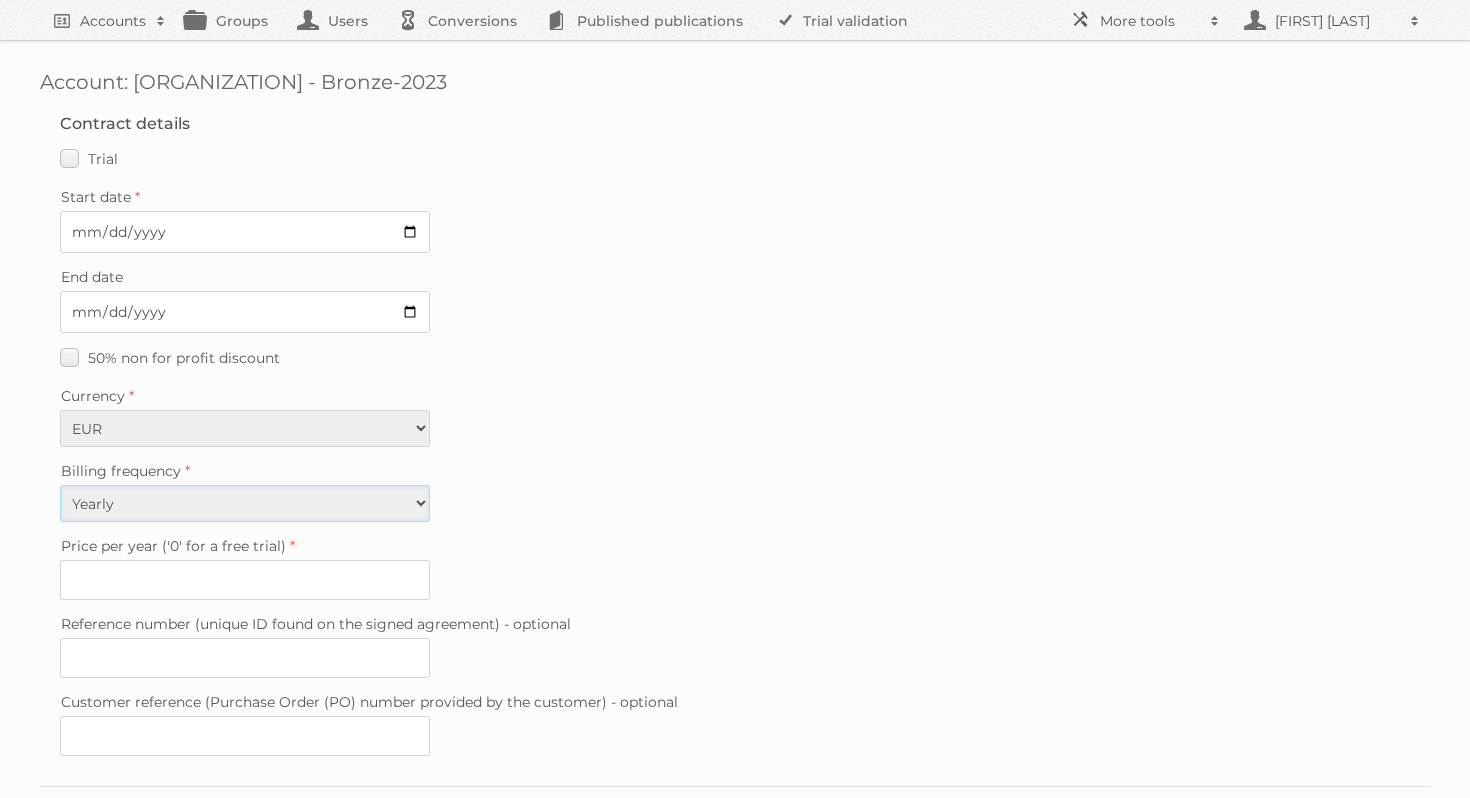 type on "345" 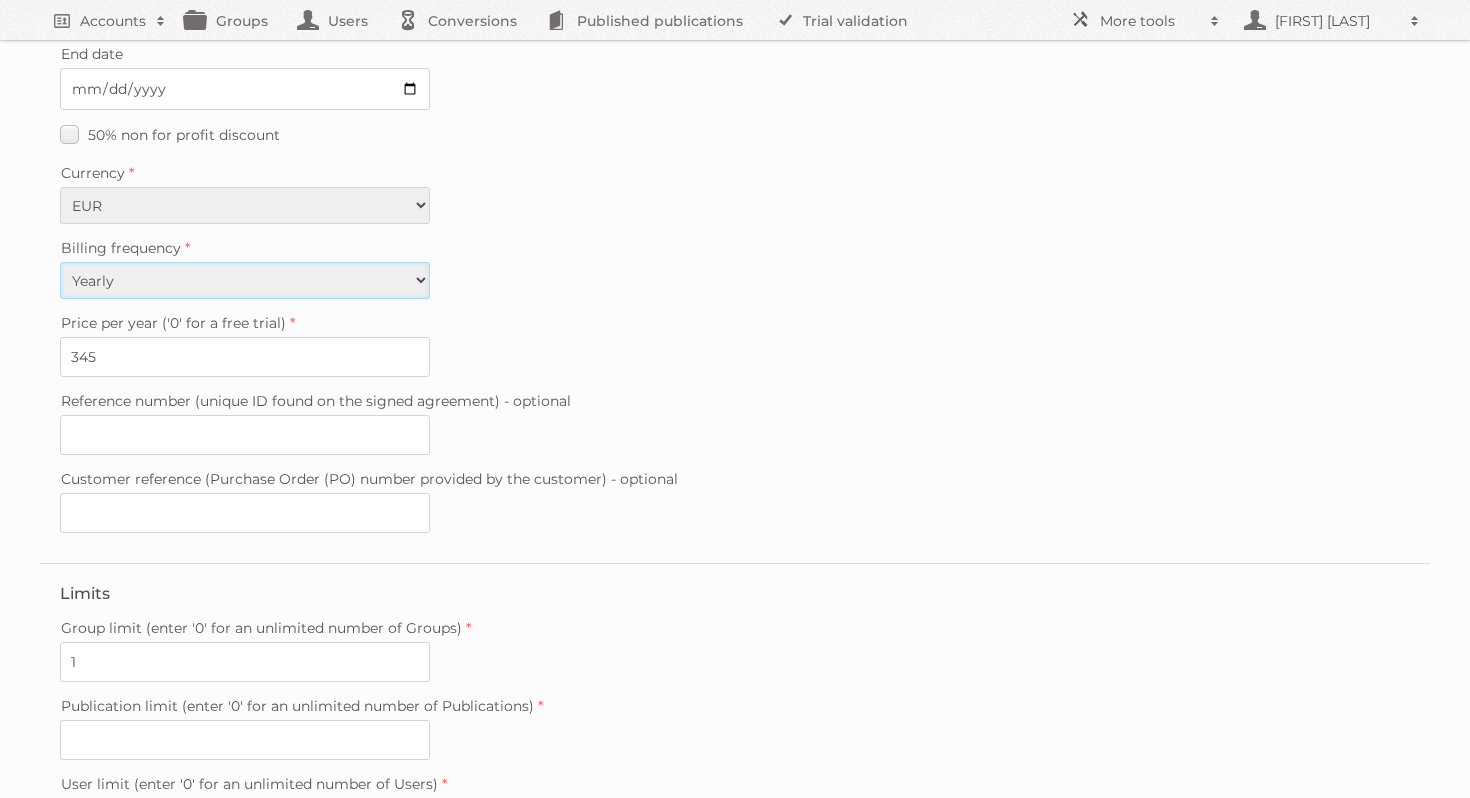 scroll, scrollTop: 476, scrollLeft: 0, axis: vertical 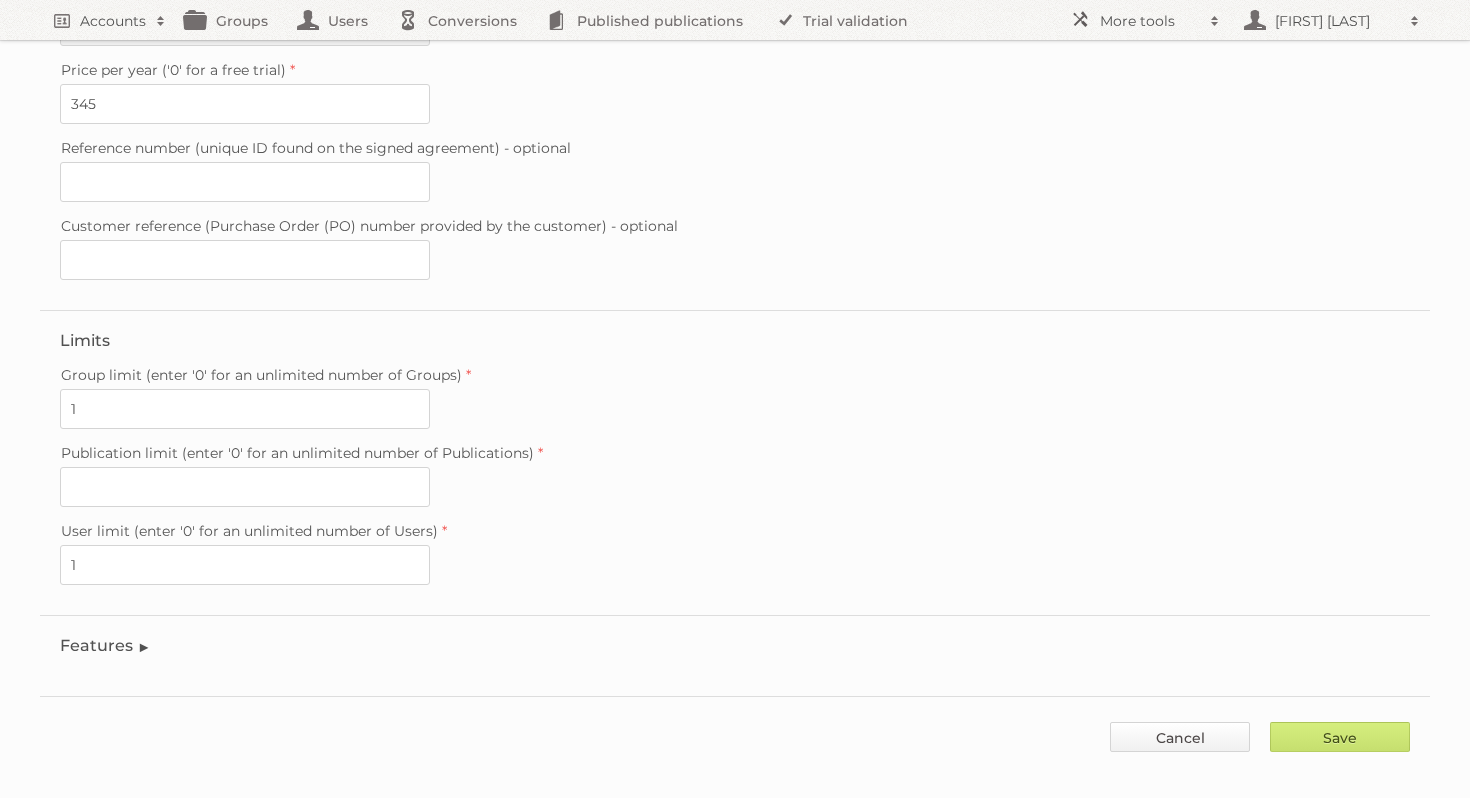 click on "Cancel" at bounding box center (1180, 737) 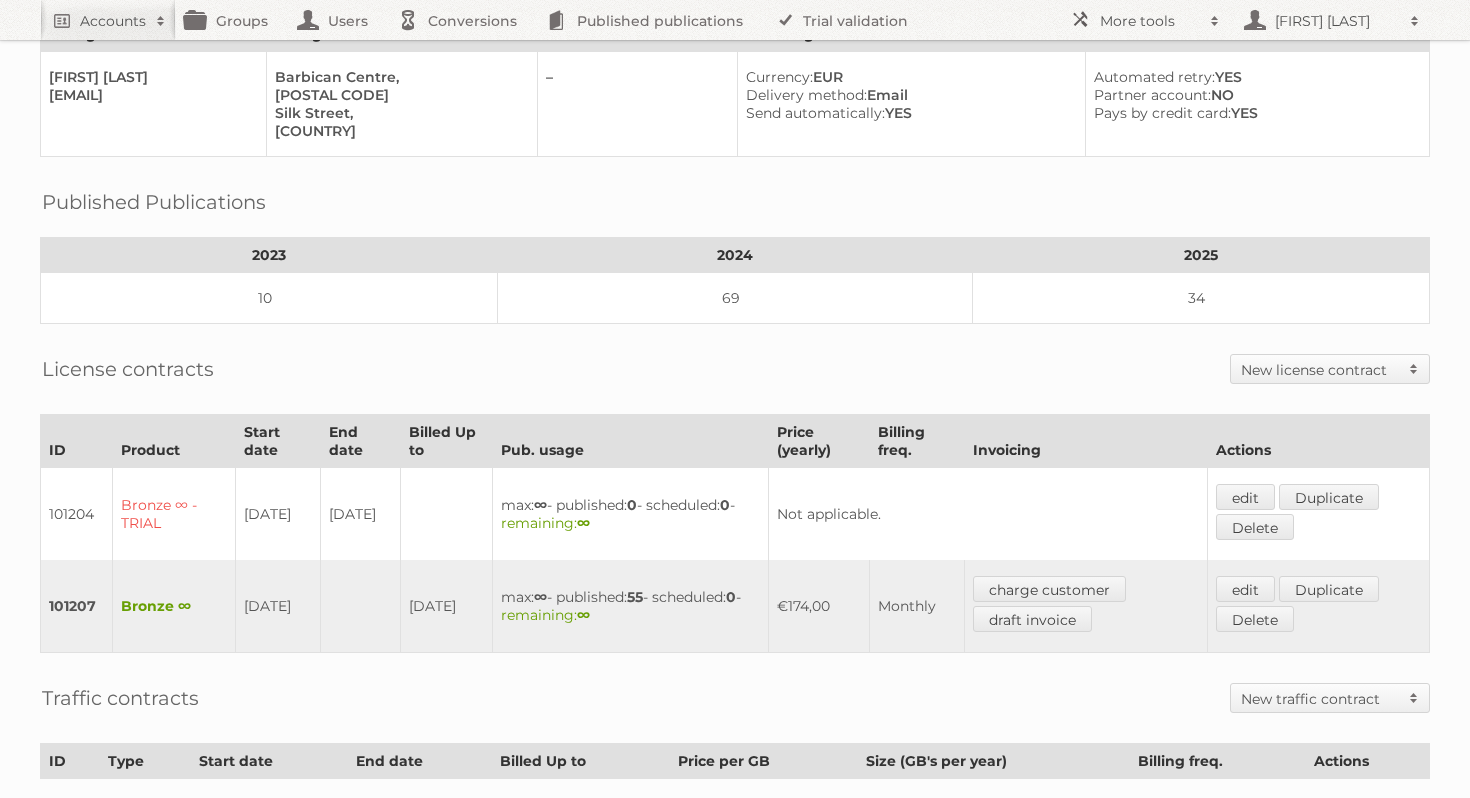 scroll, scrollTop: 170, scrollLeft: 0, axis: vertical 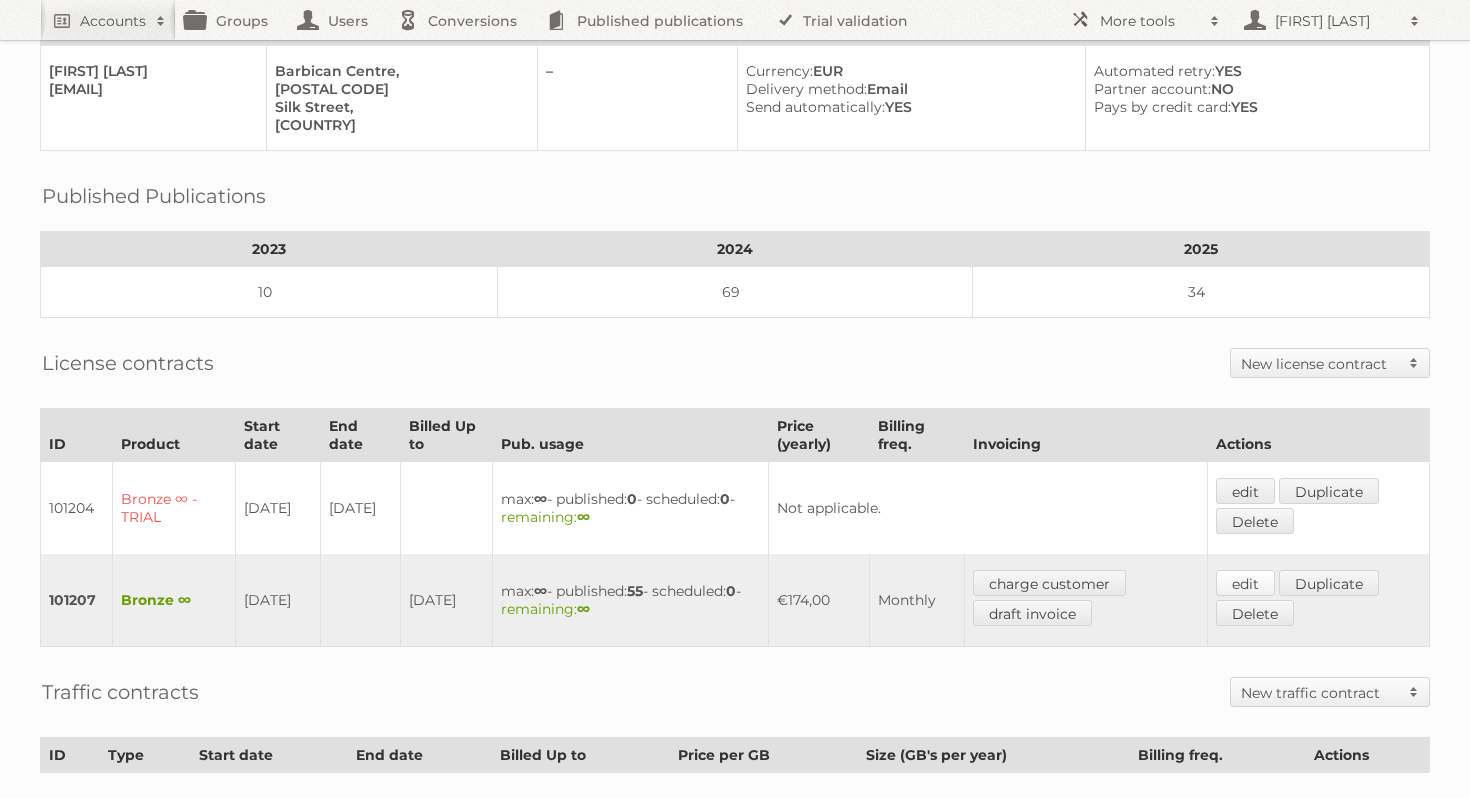 click on "edit" at bounding box center [1245, 583] 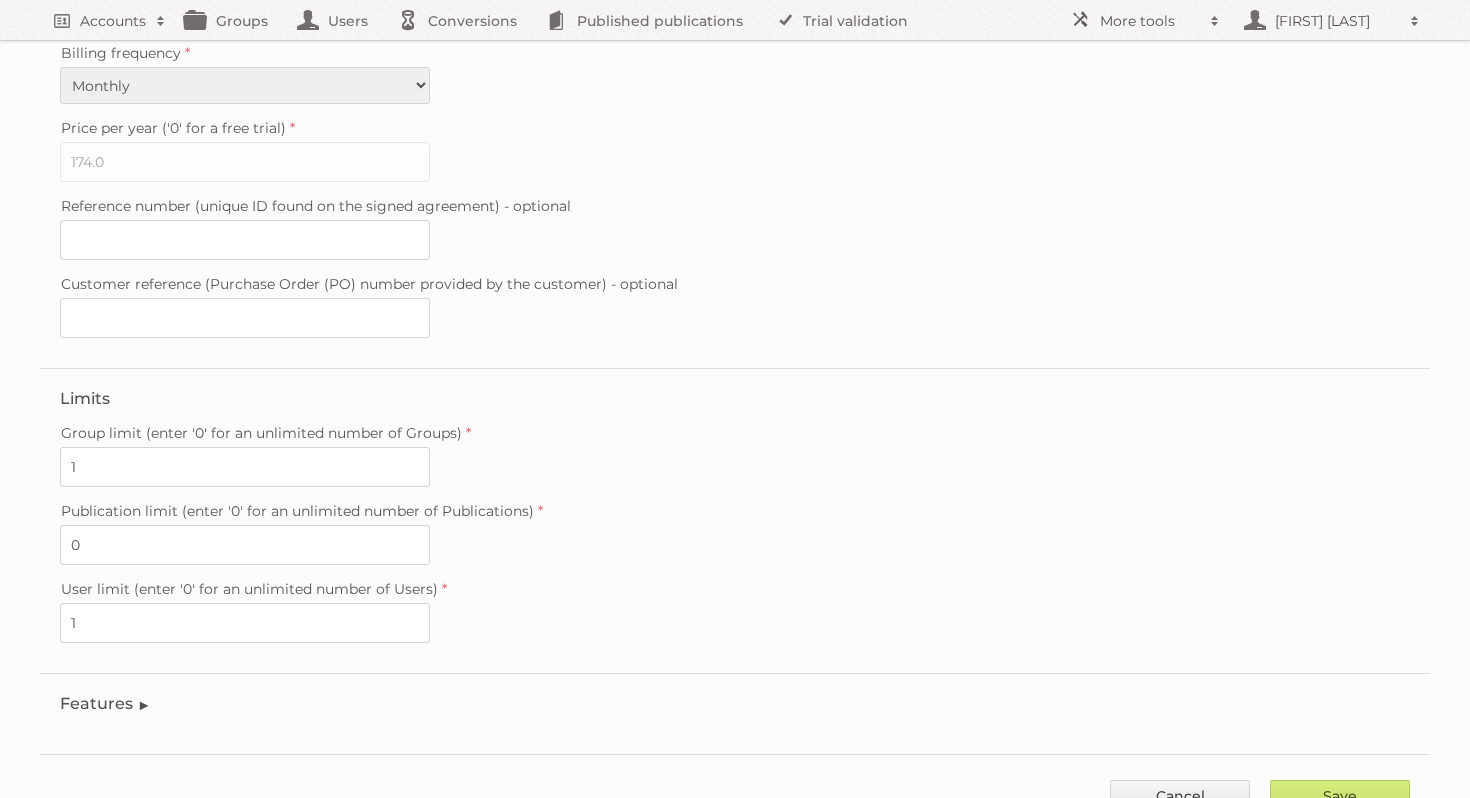 scroll, scrollTop: 480, scrollLeft: 0, axis: vertical 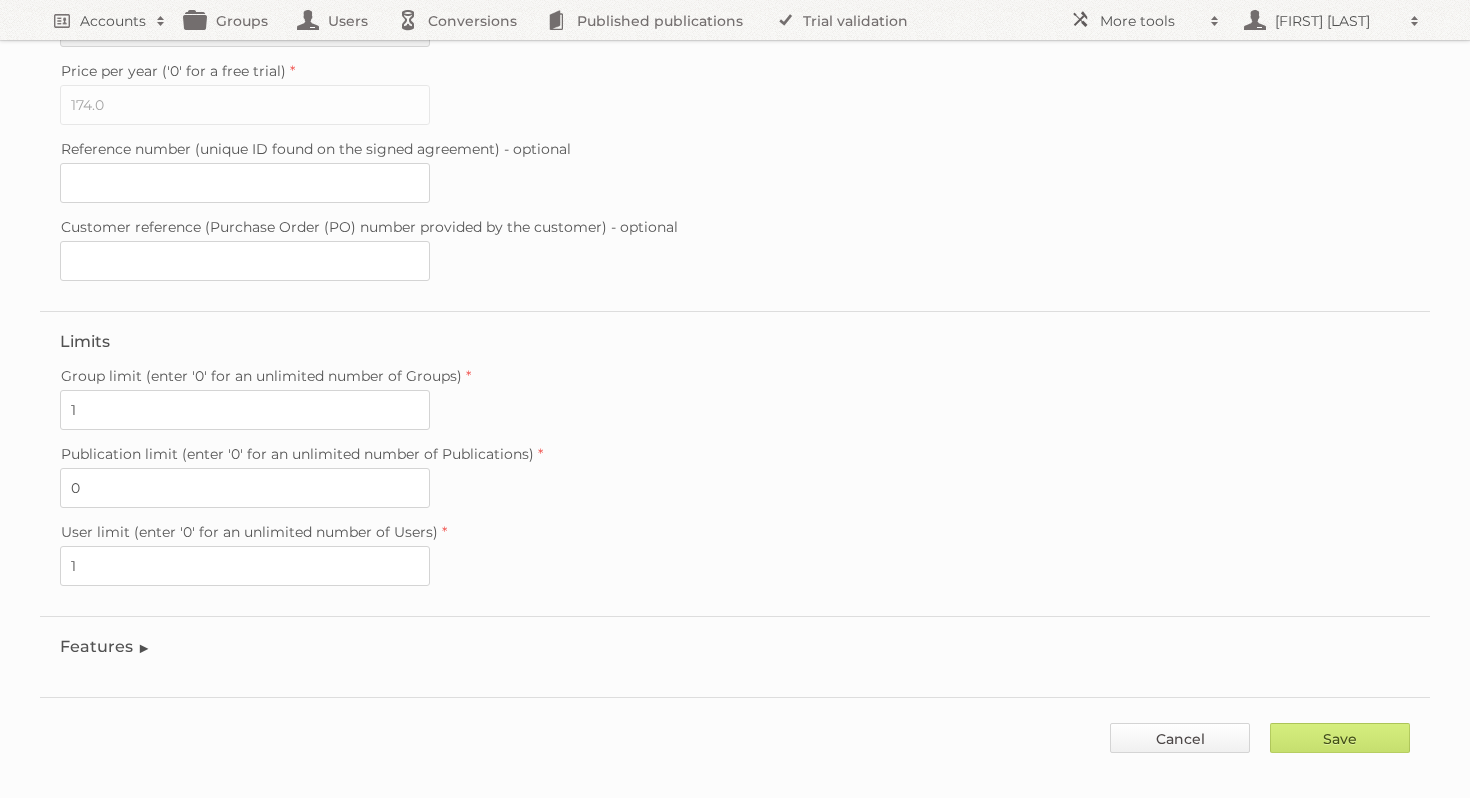 click on "Cancel" at bounding box center [1180, 738] 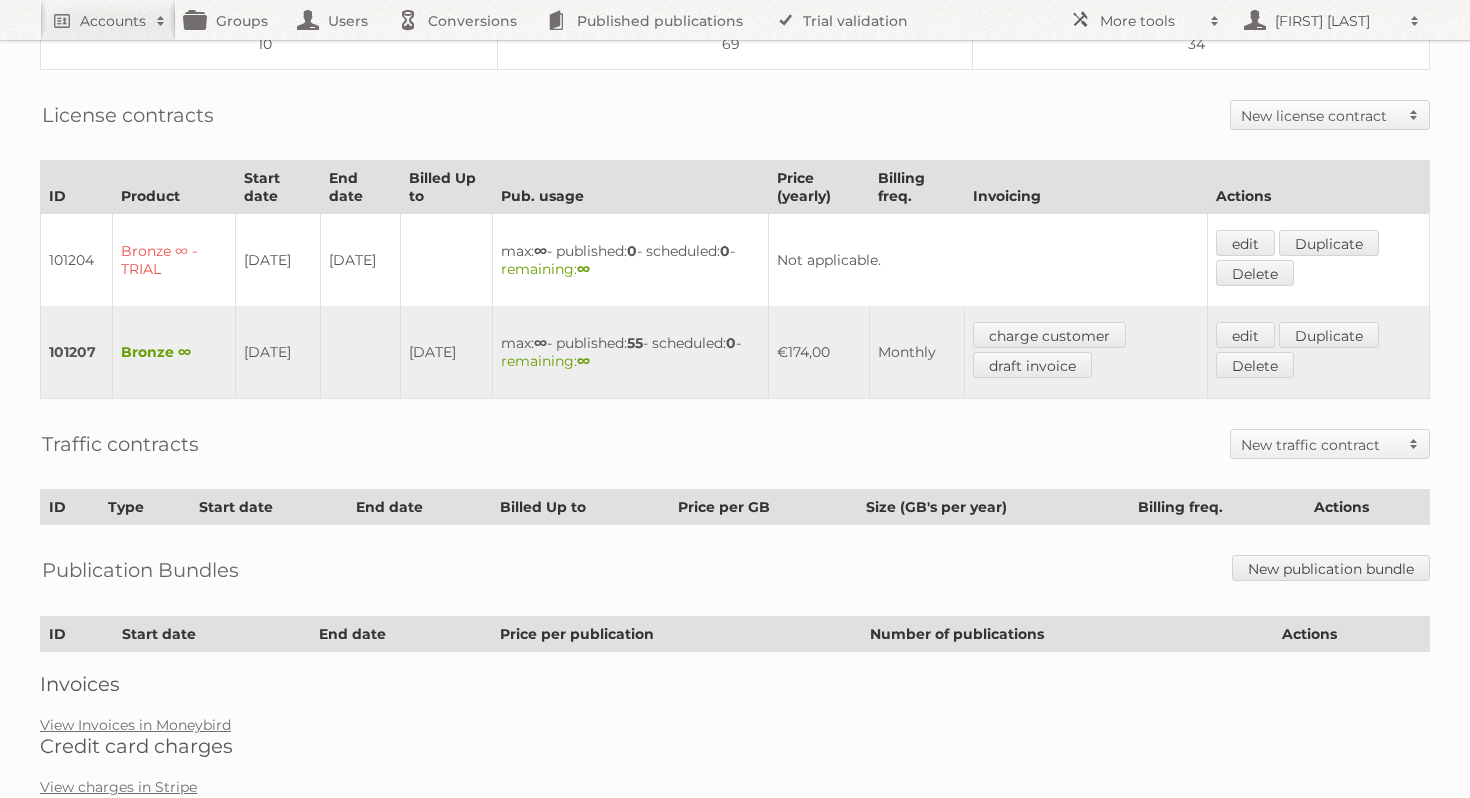 scroll, scrollTop: 416, scrollLeft: 0, axis: vertical 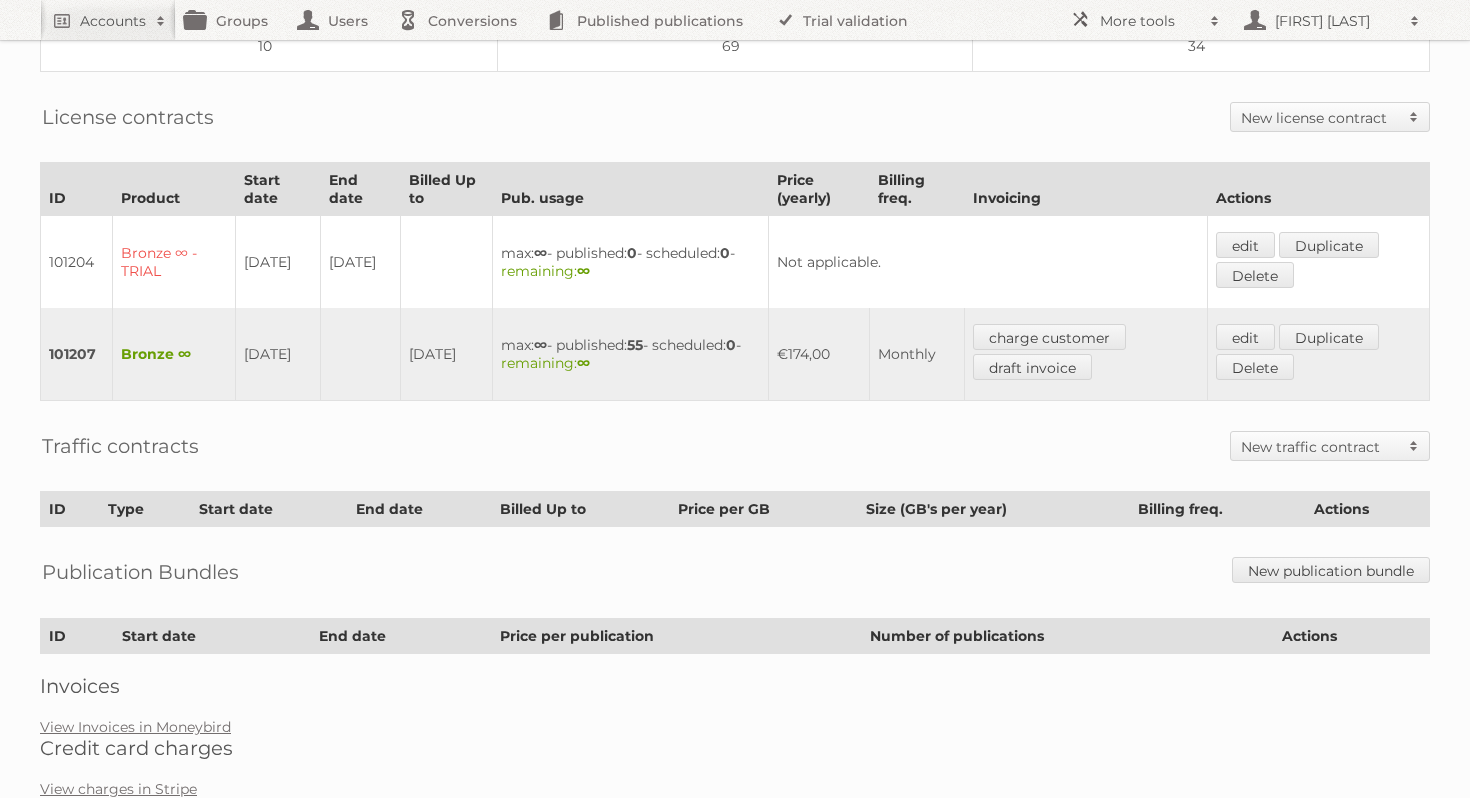 click on "New license contract" at bounding box center (1320, 118) 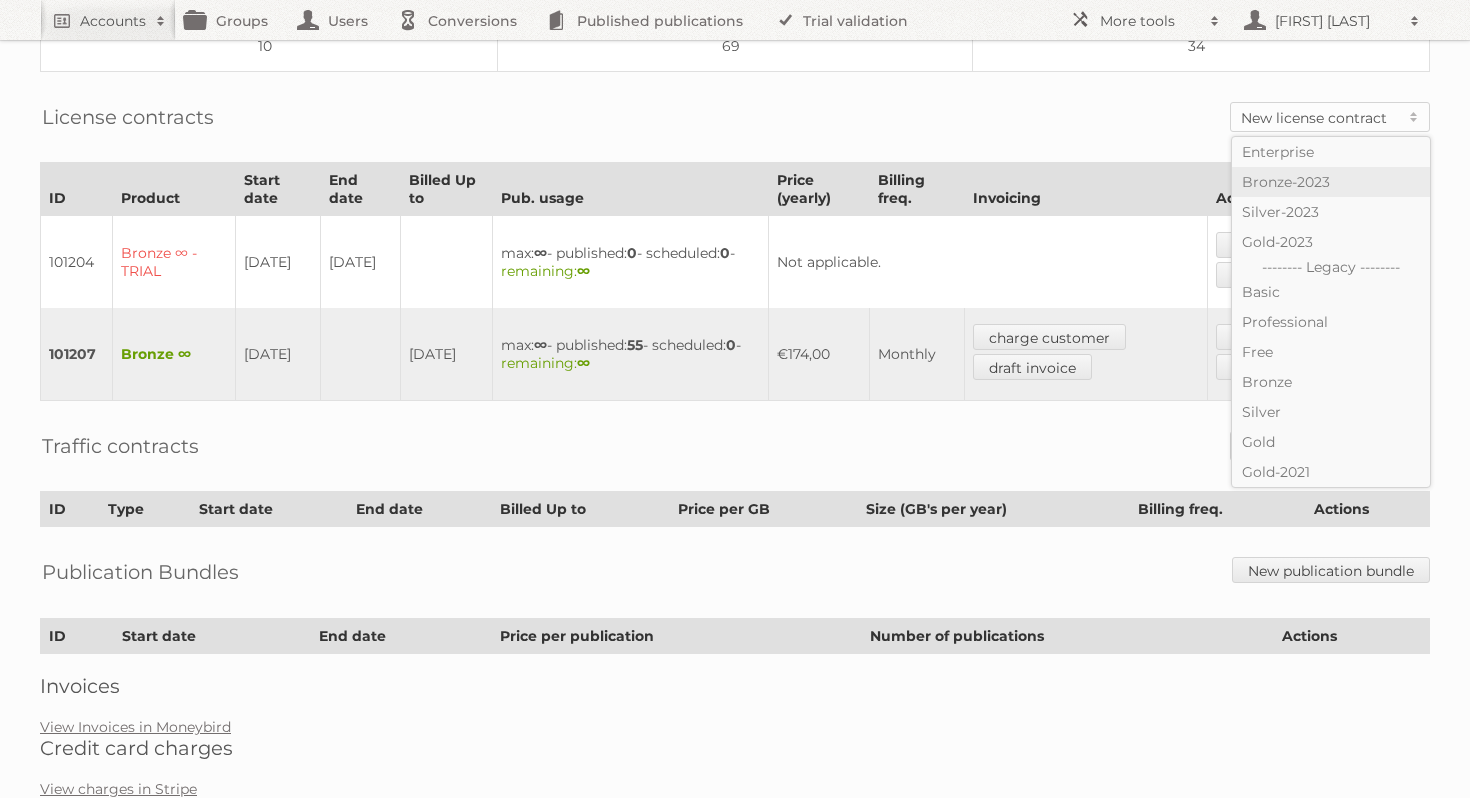 click on "Bronze-2023" at bounding box center [1331, 182] 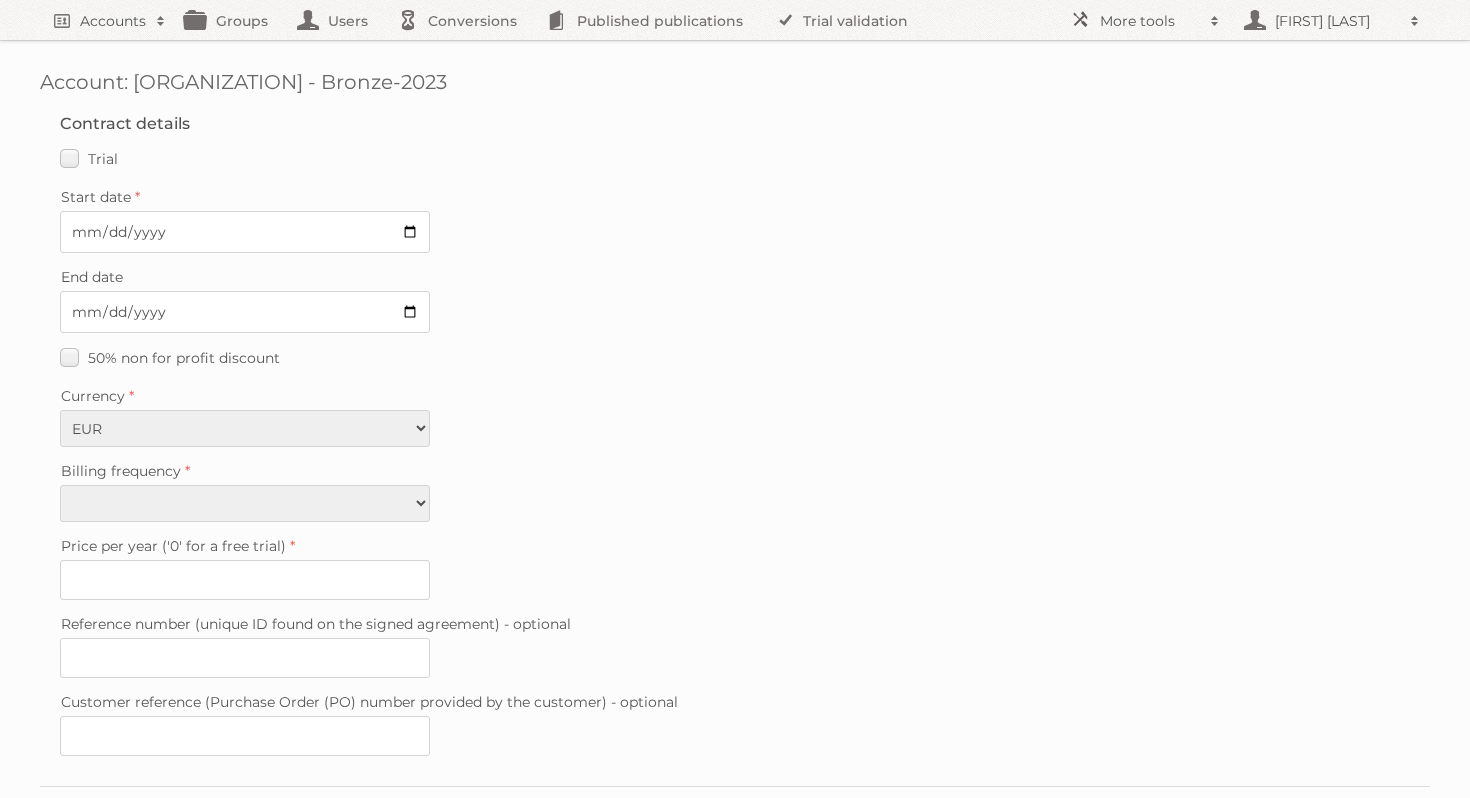 scroll, scrollTop: 0, scrollLeft: 0, axis: both 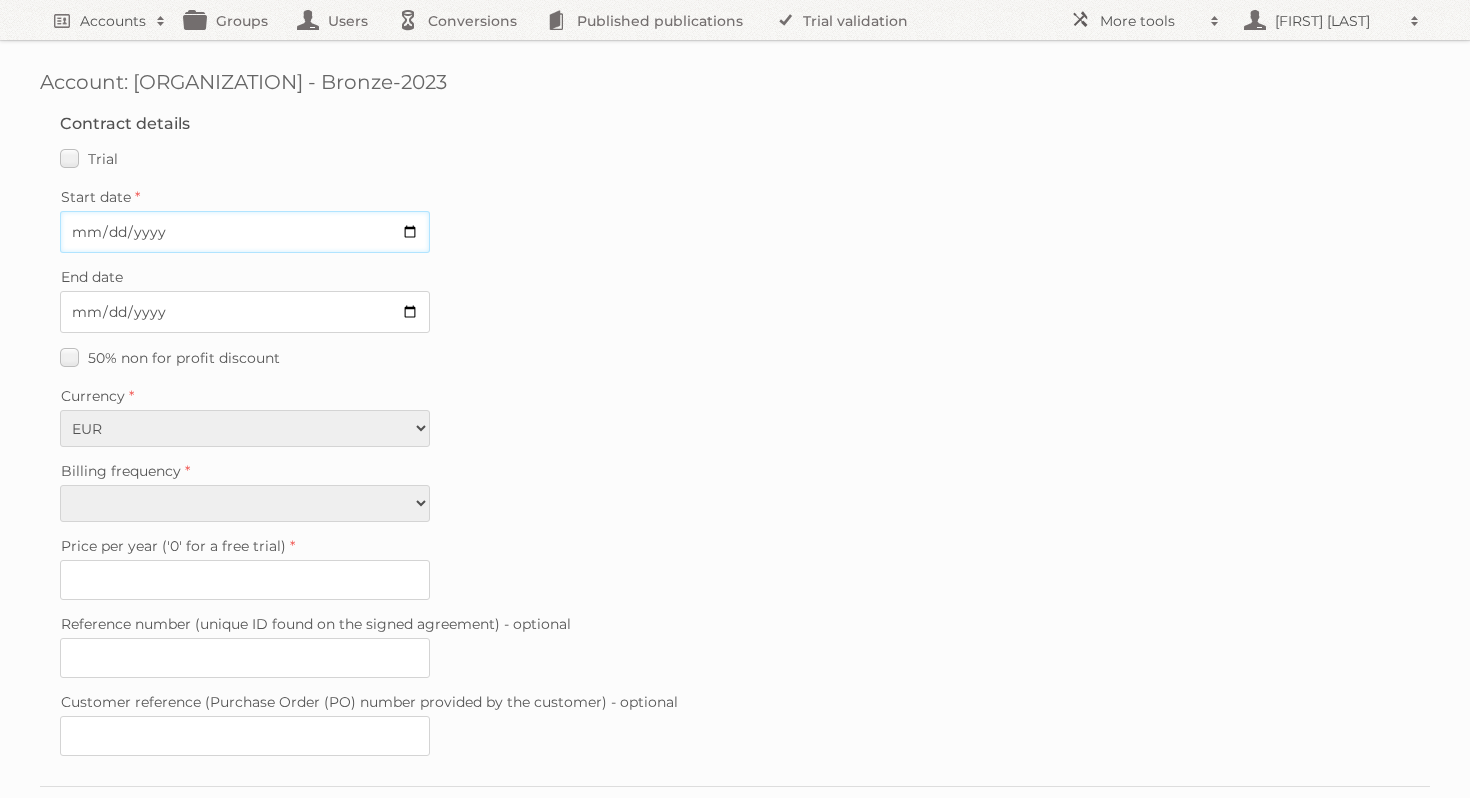 click on "Start date" at bounding box center [245, 232] 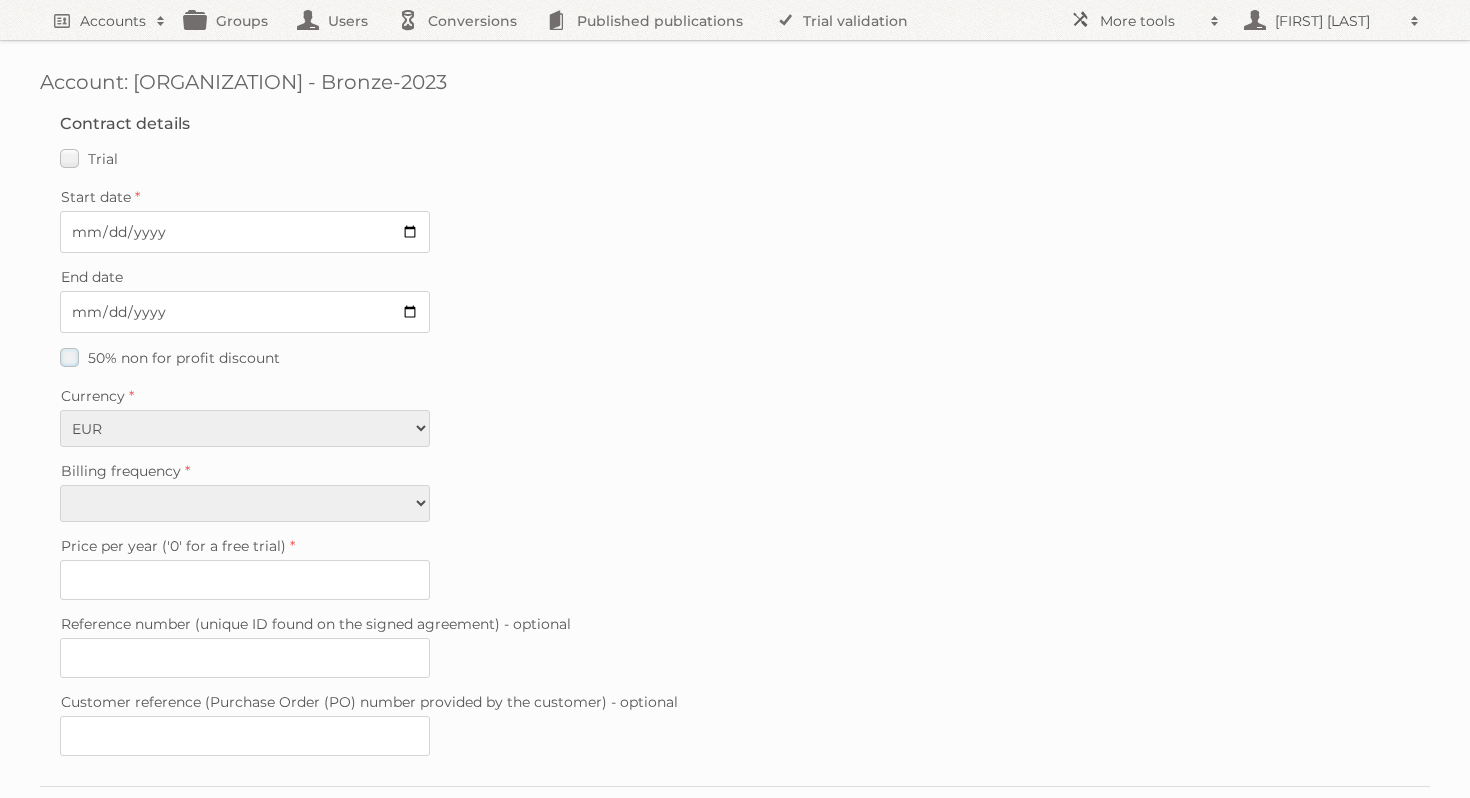 click on "50% non for profit discount" at bounding box center [170, 357] 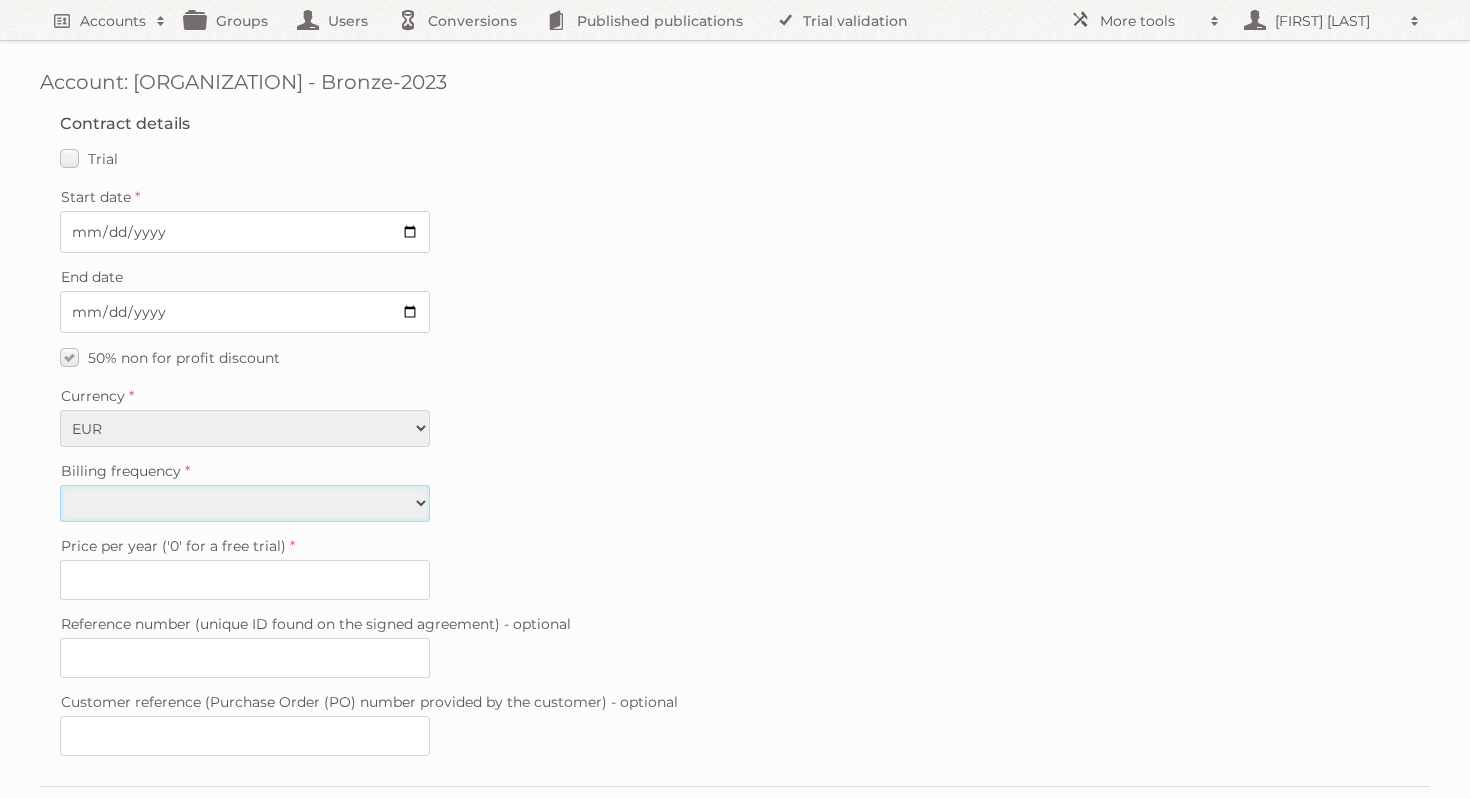 click on "Monthly
Yearly" at bounding box center (245, 503) 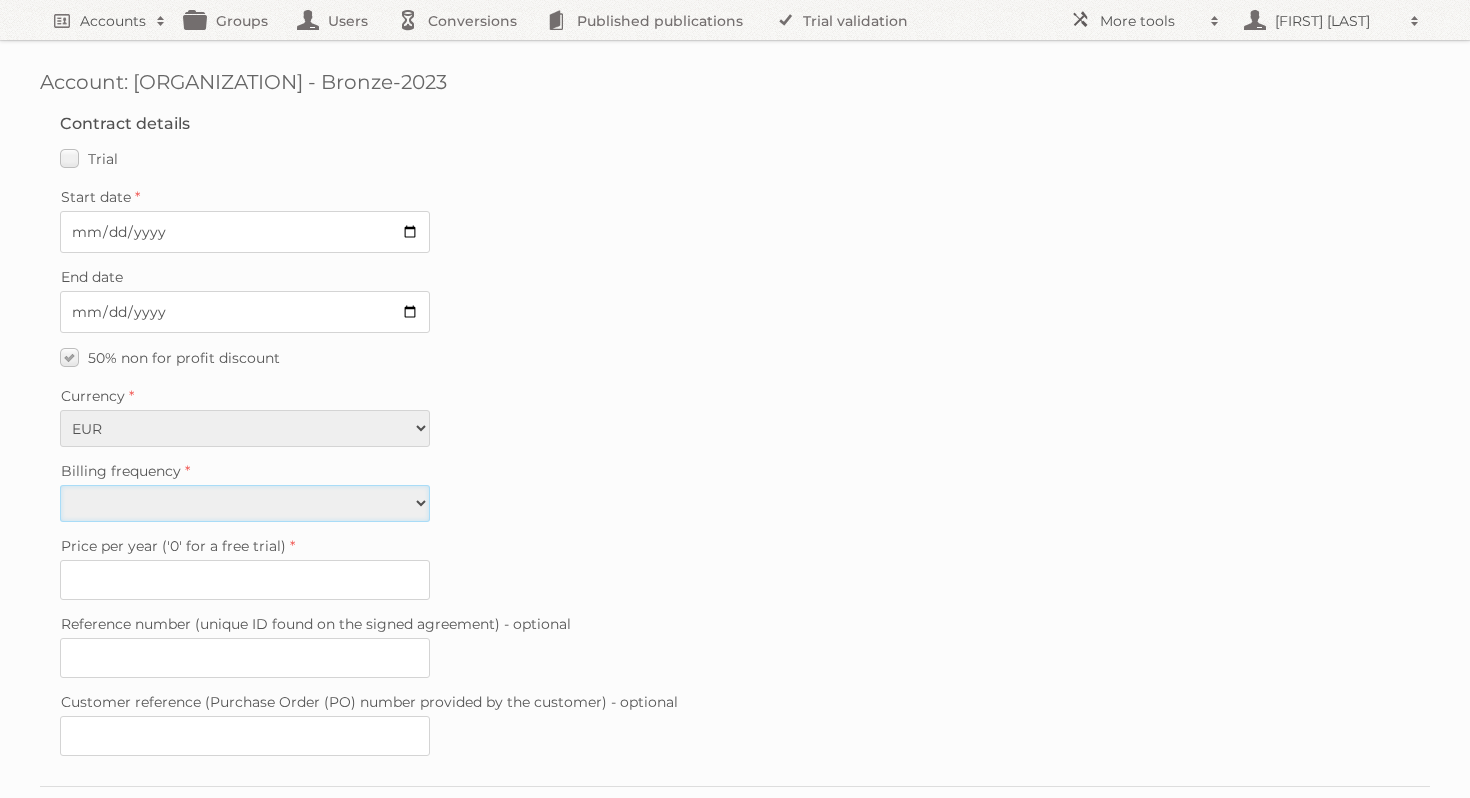 select on "yearly" 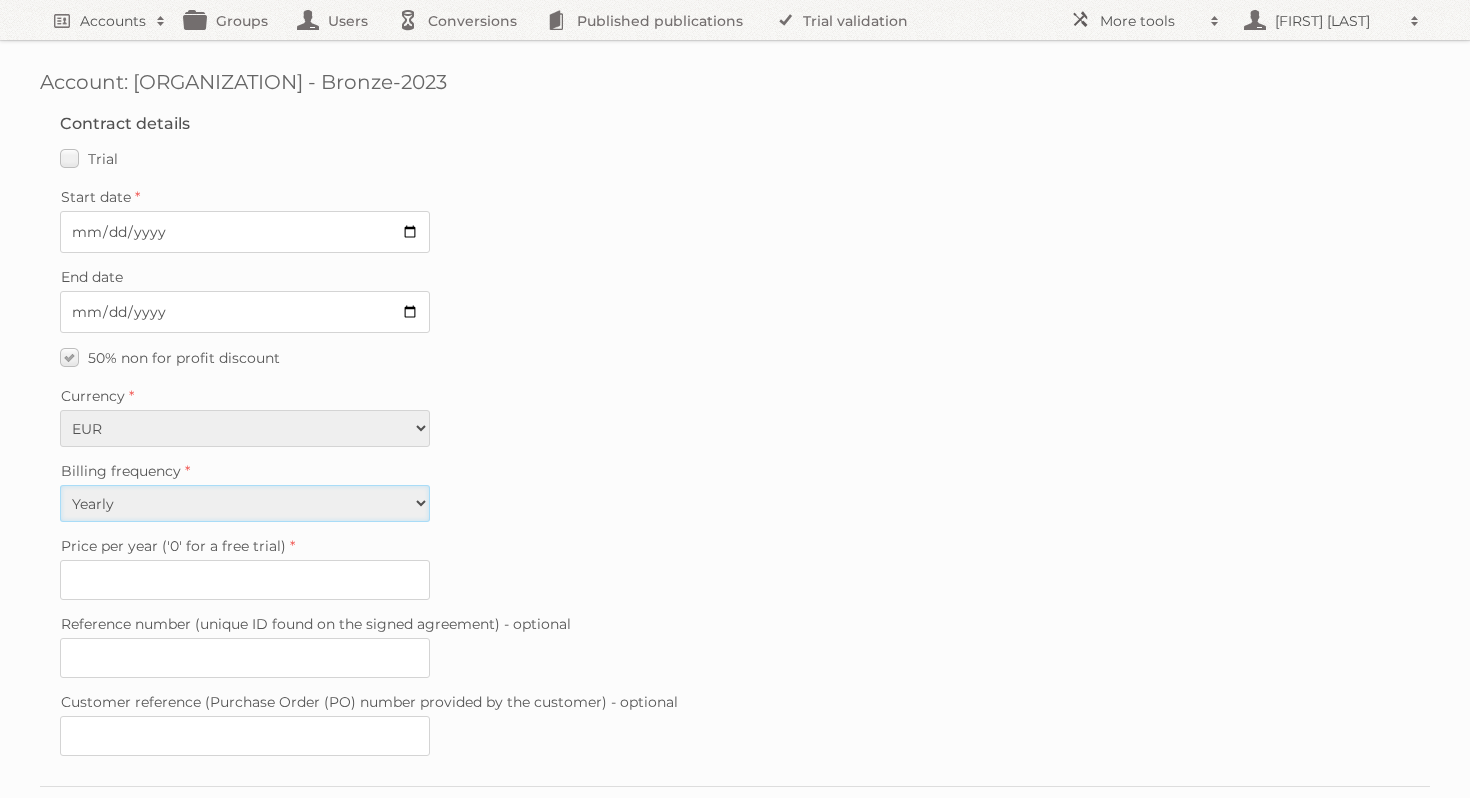 type on "172" 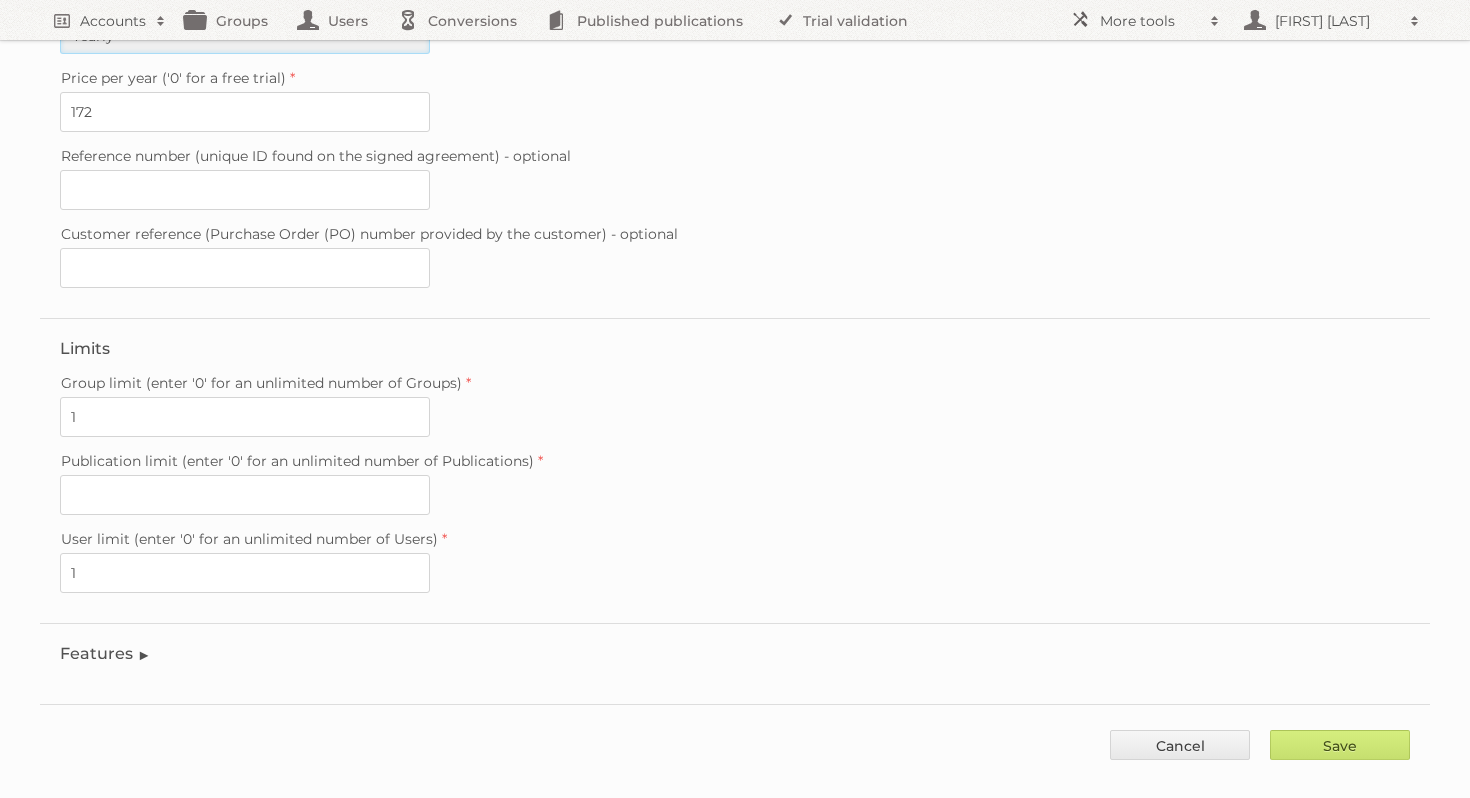 scroll, scrollTop: 476, scrollLeft: 0, axis: vertical 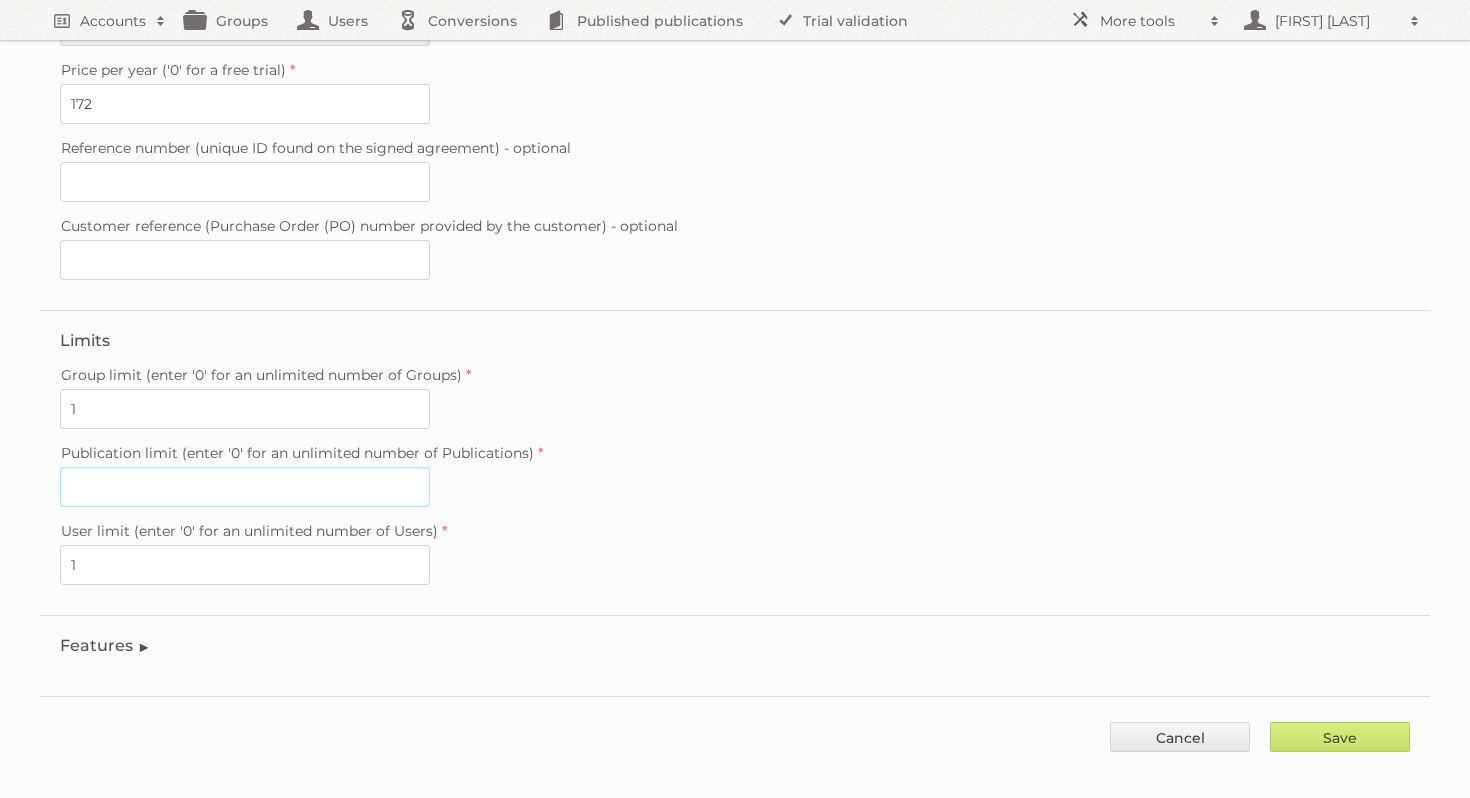 click on "Publication limit (enter '0' for an unlimited number of Publications)" at bounding box center (245, 487) 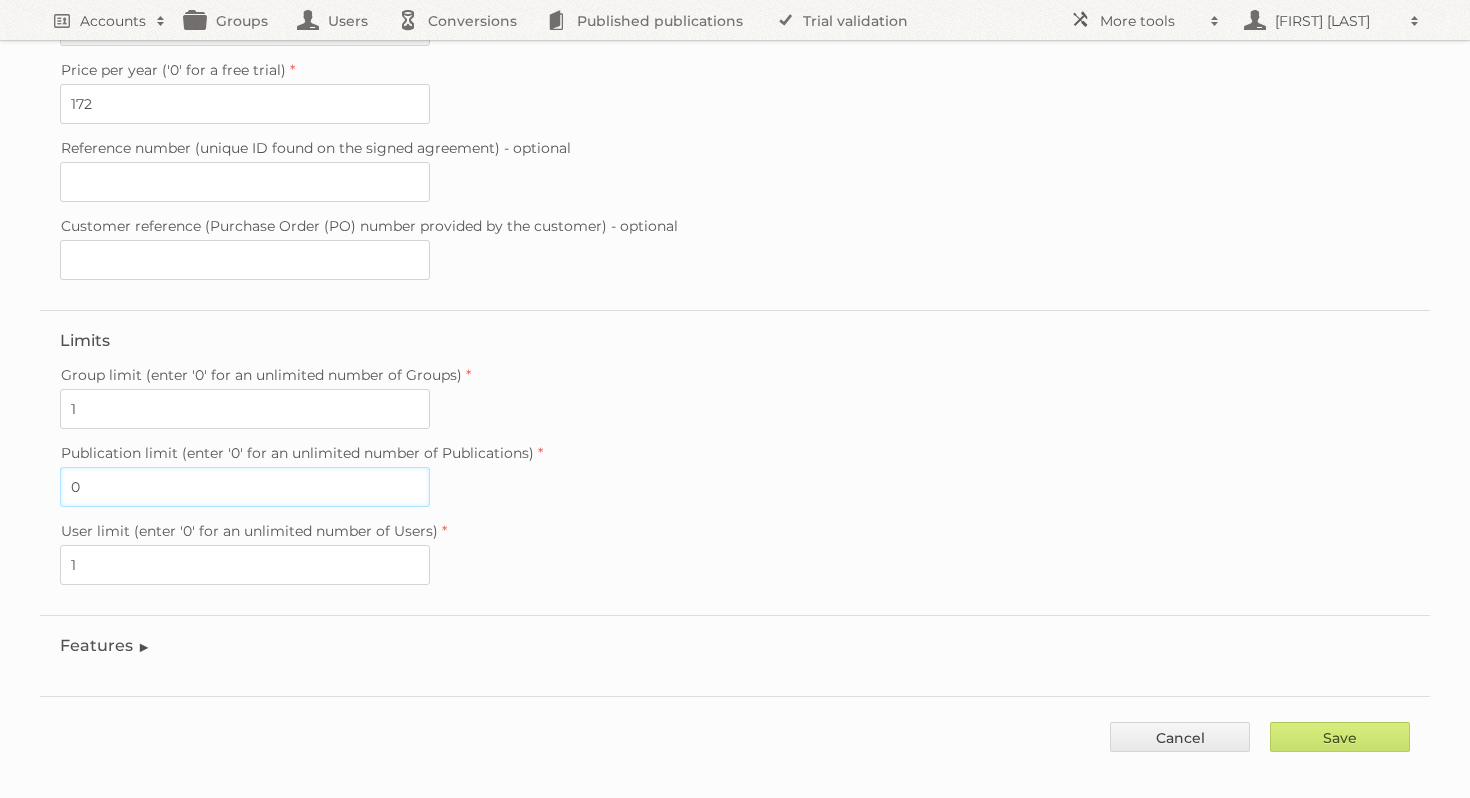 type on "0" 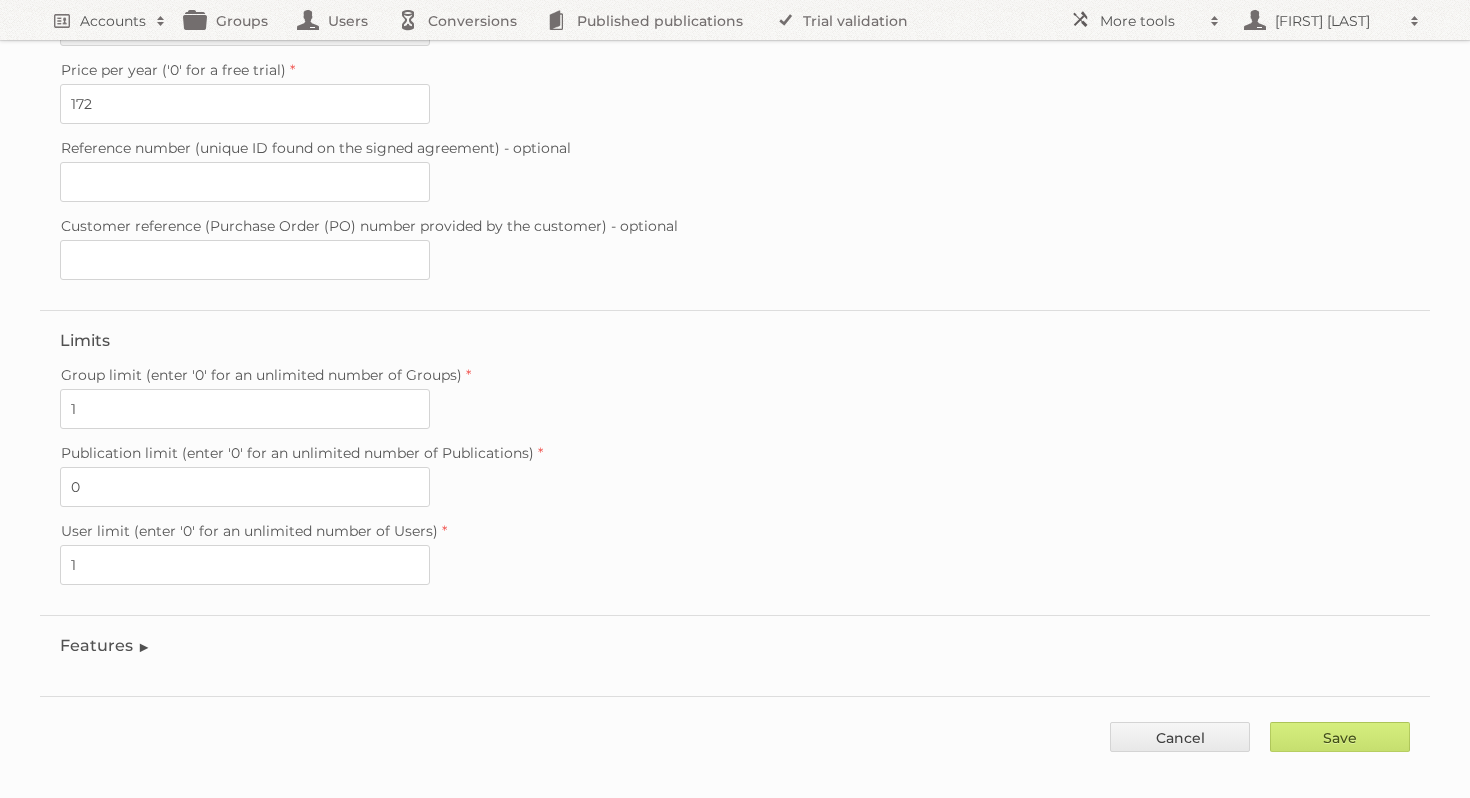click on "Limits
Group limit (enter '0' for an unlimited number of Groups) 1
Publication limit (enter '0' for an unlimited number of Publications) 0
User limit (enter '0' for an unlimited number of Users) 1" at bounding box center [735, 462] 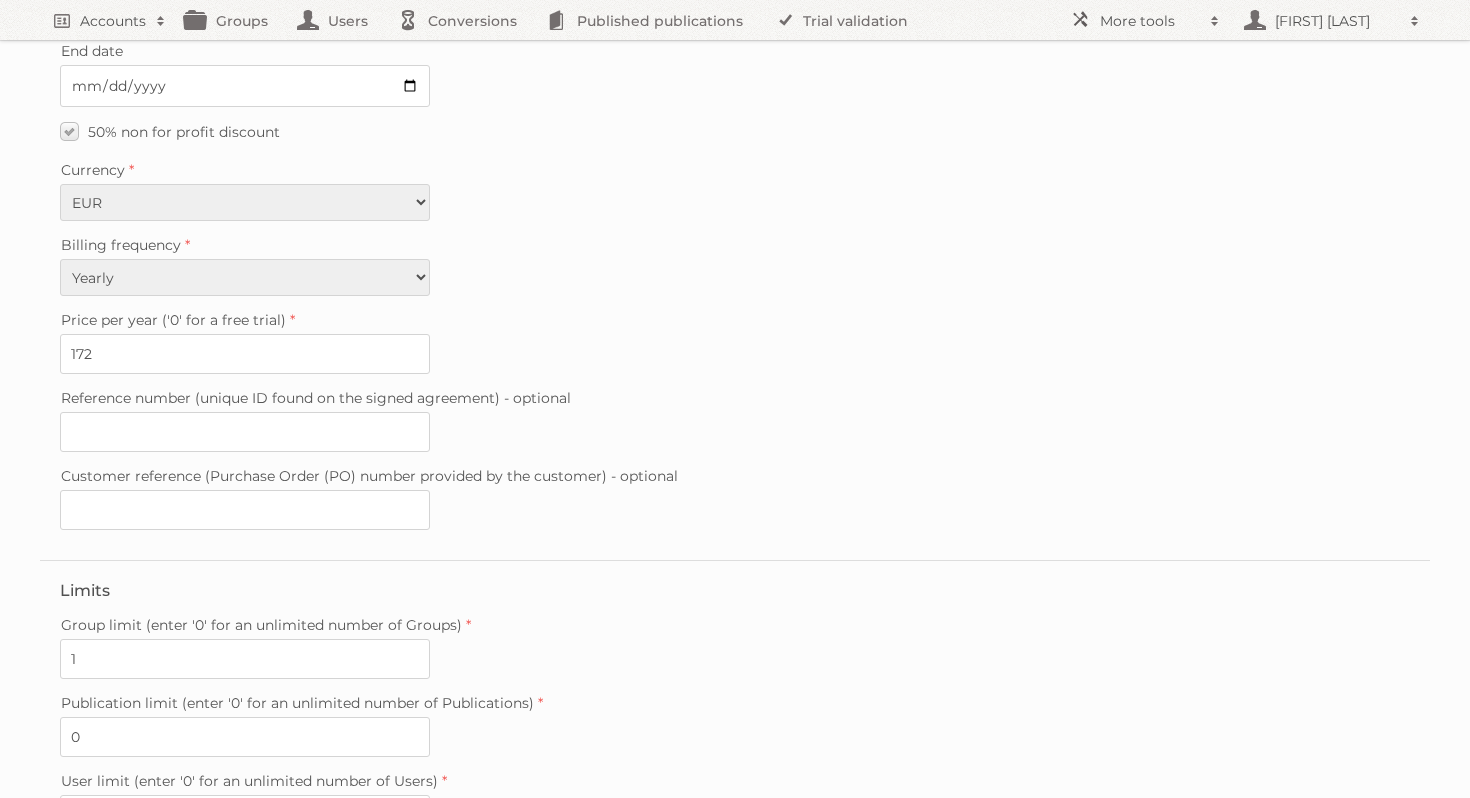 scroll, scrollTop: 476, scrollLeft: 0, axis: vertical 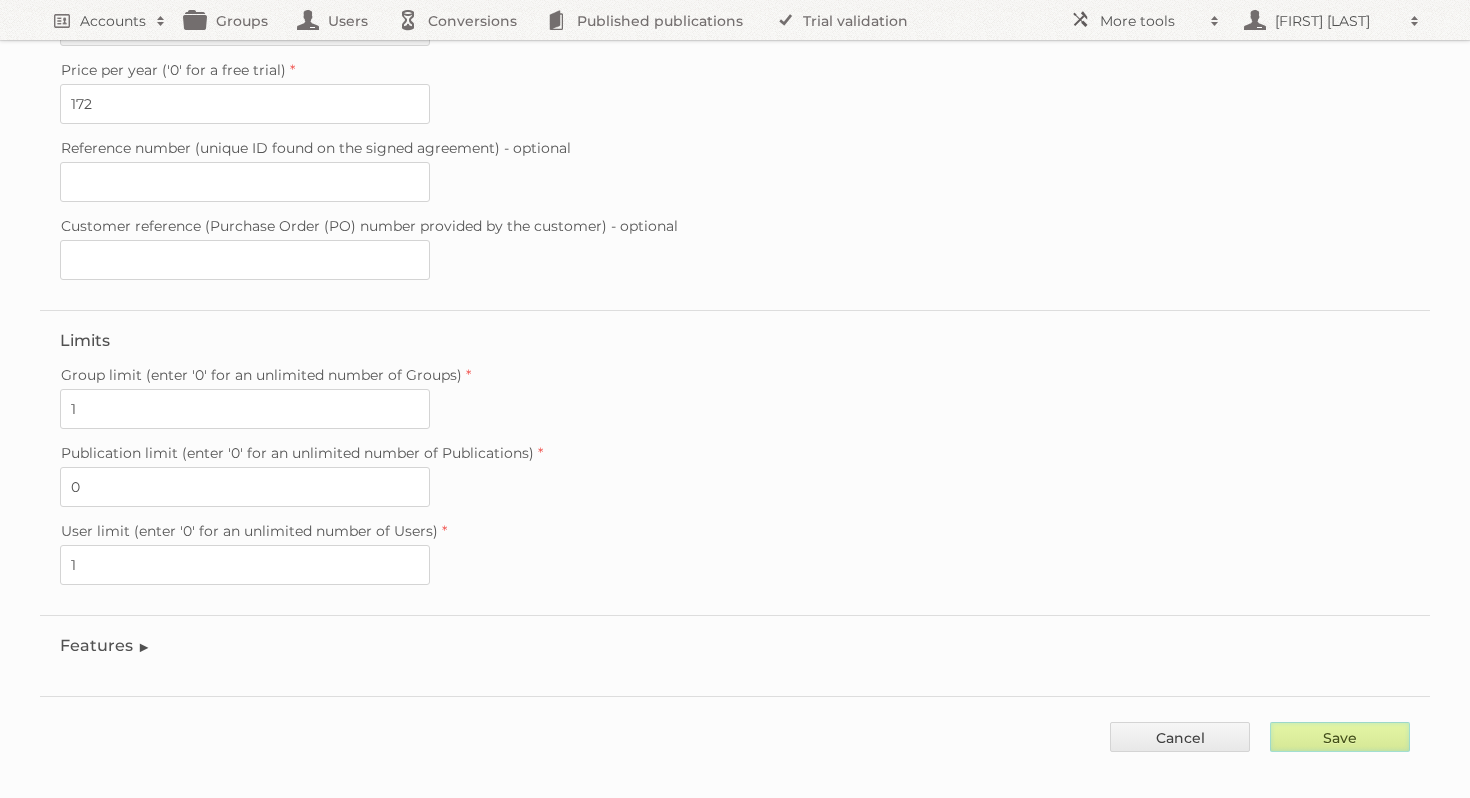 click on "Save" at bounding box center (1340, 737) 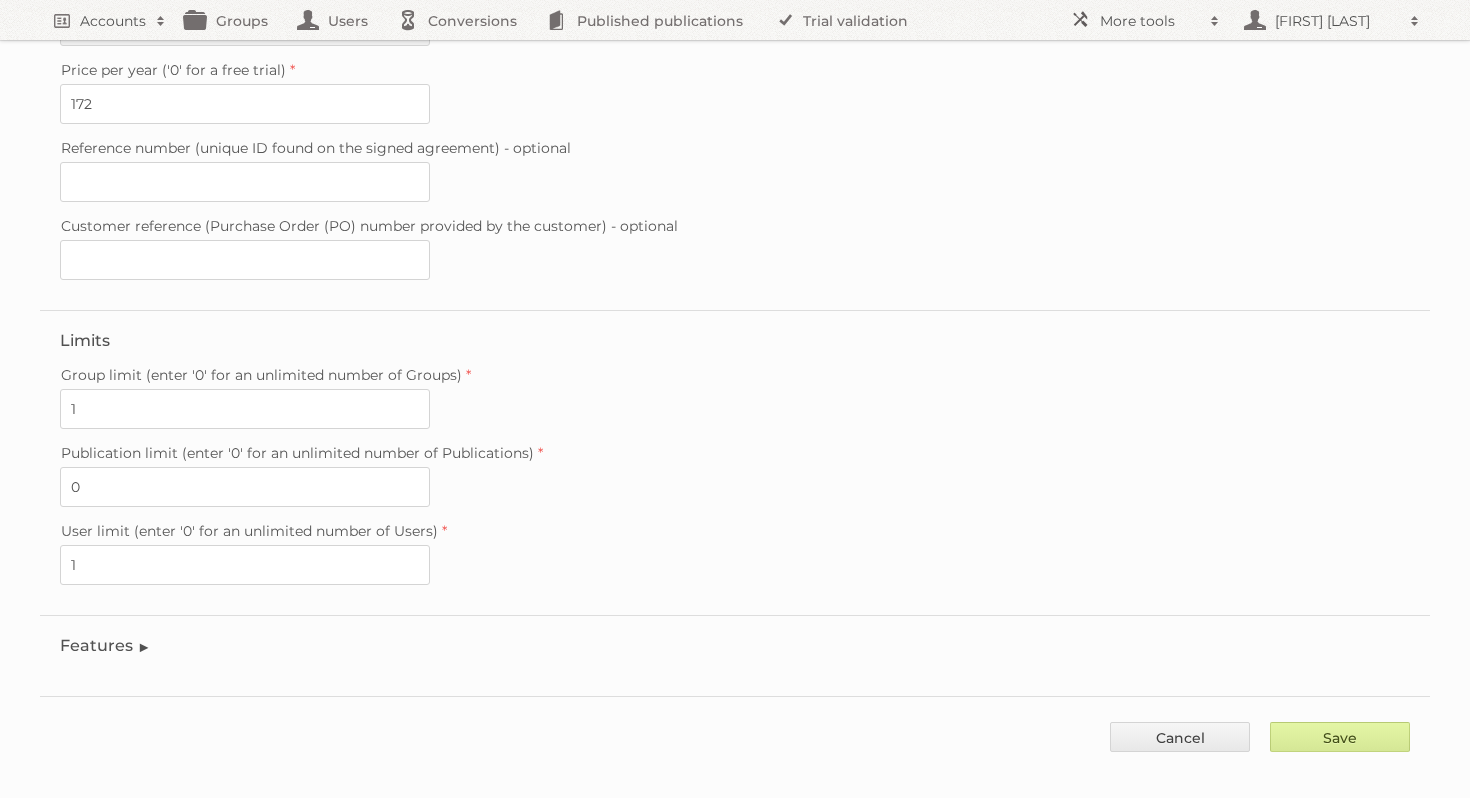 type on "..." 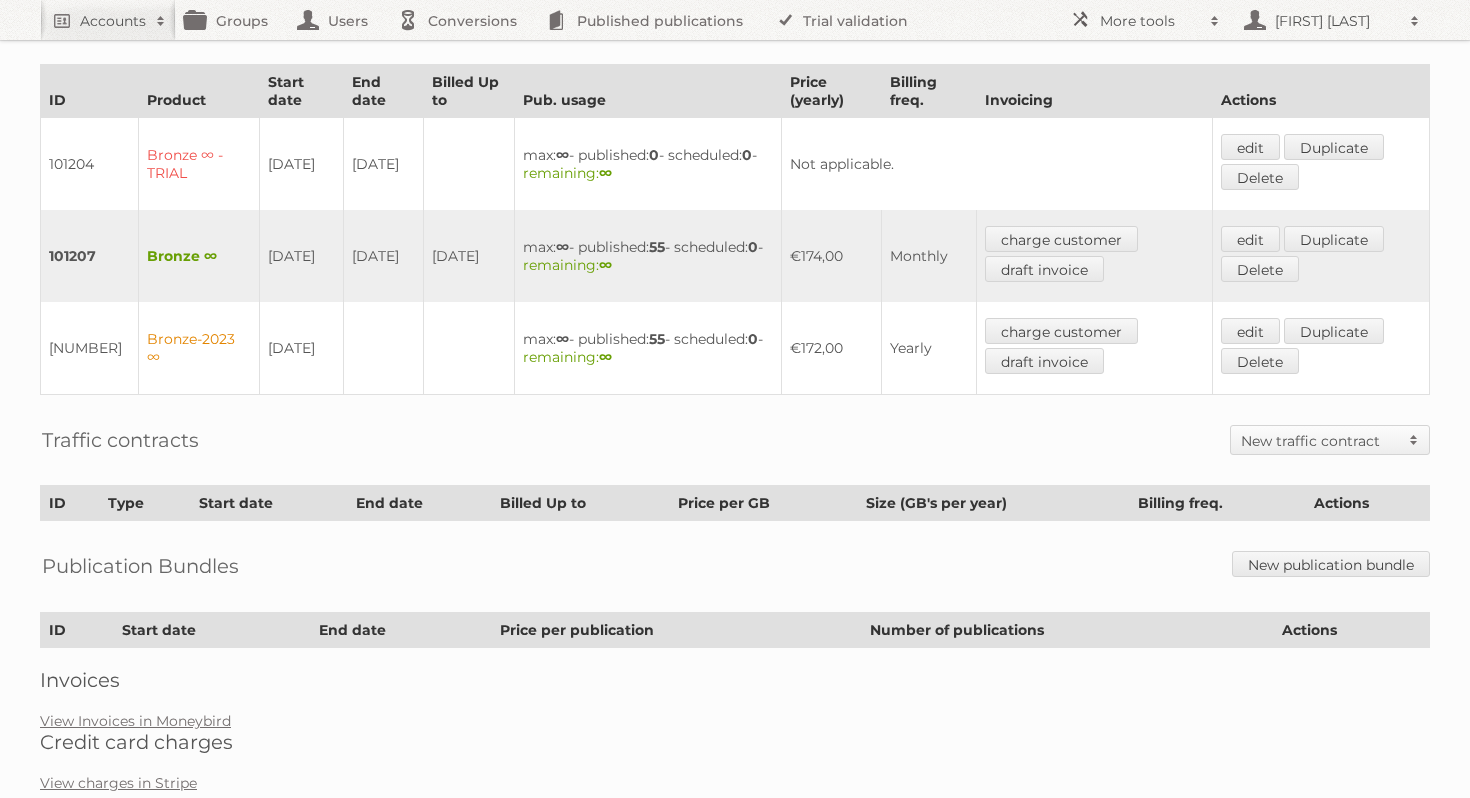 scroll, scrollTop: 505, scrollLeft: 0, axis: vertical 